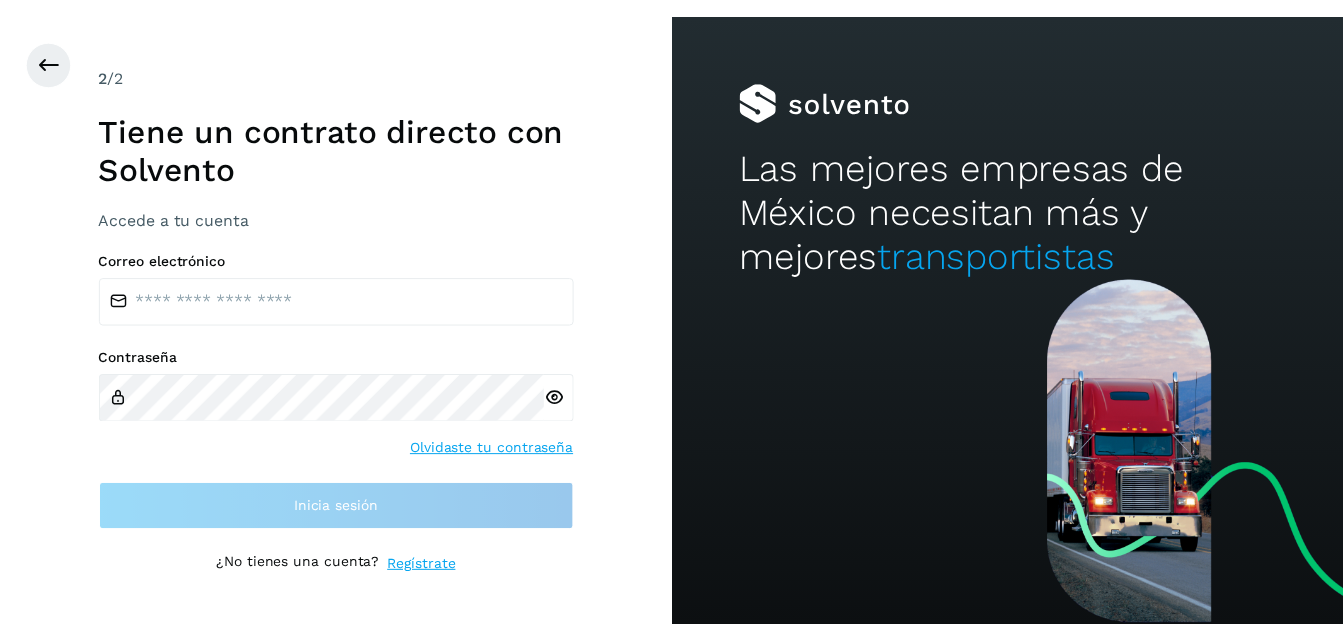 scroll, scrollTop: 0, scrollLeft: 0, axis: both 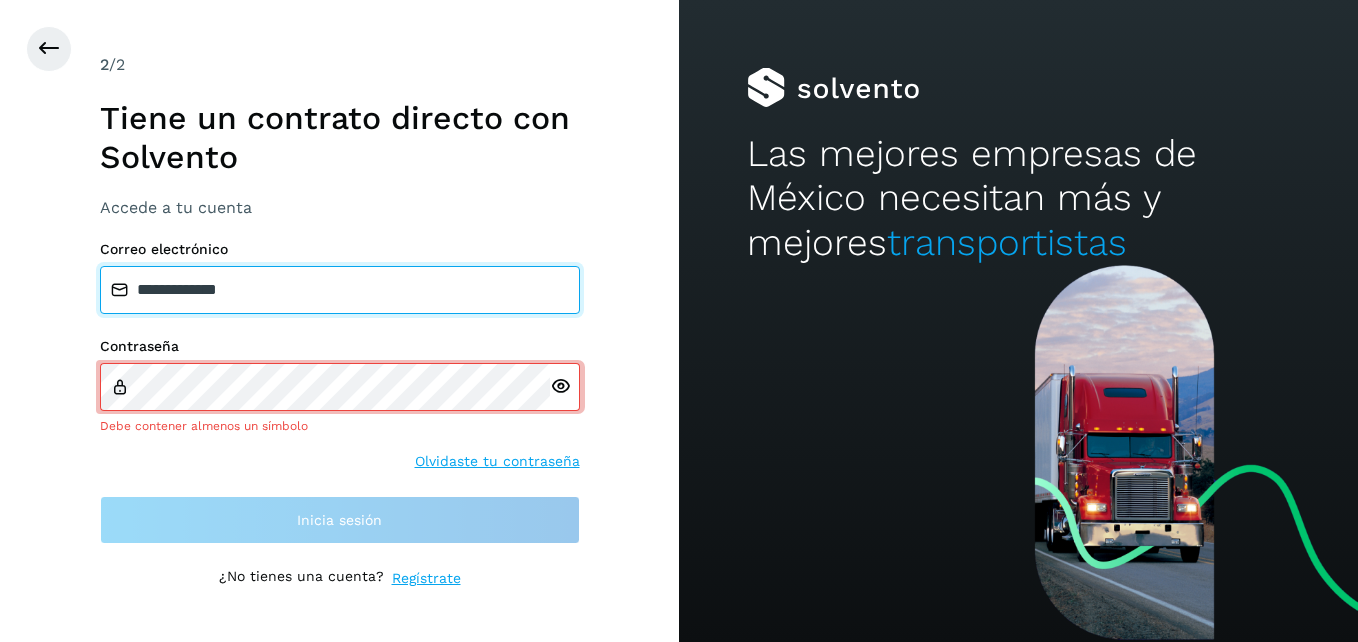 drag, startPoint x: 383, startPoint y: 304, endPoint x: 0, endPoint y: 300, distance: 383.02087 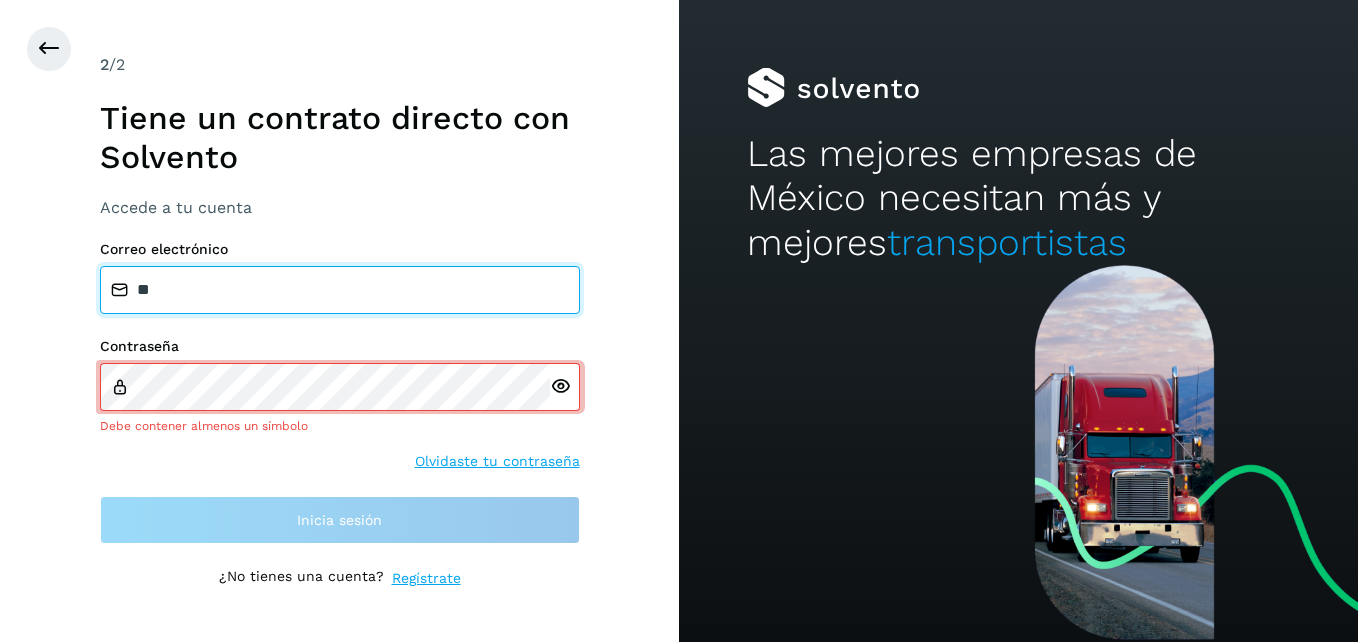 type on "**********" 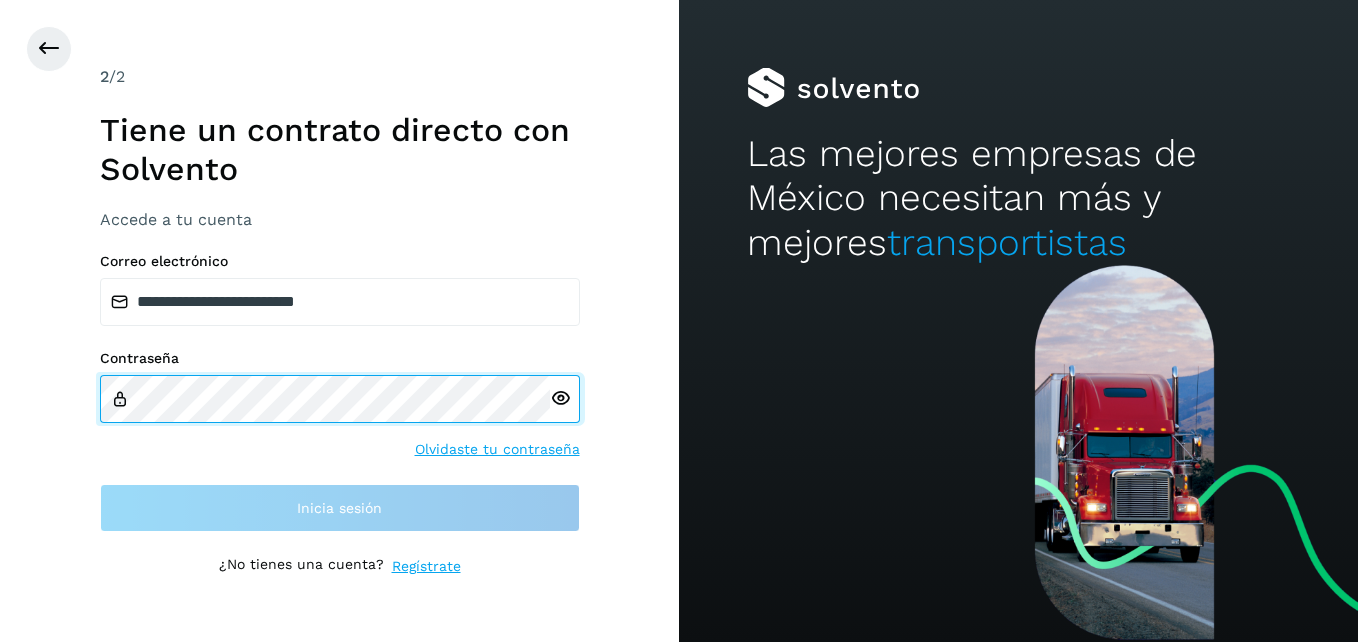 click on "**********" at bounding box center [339, 321] 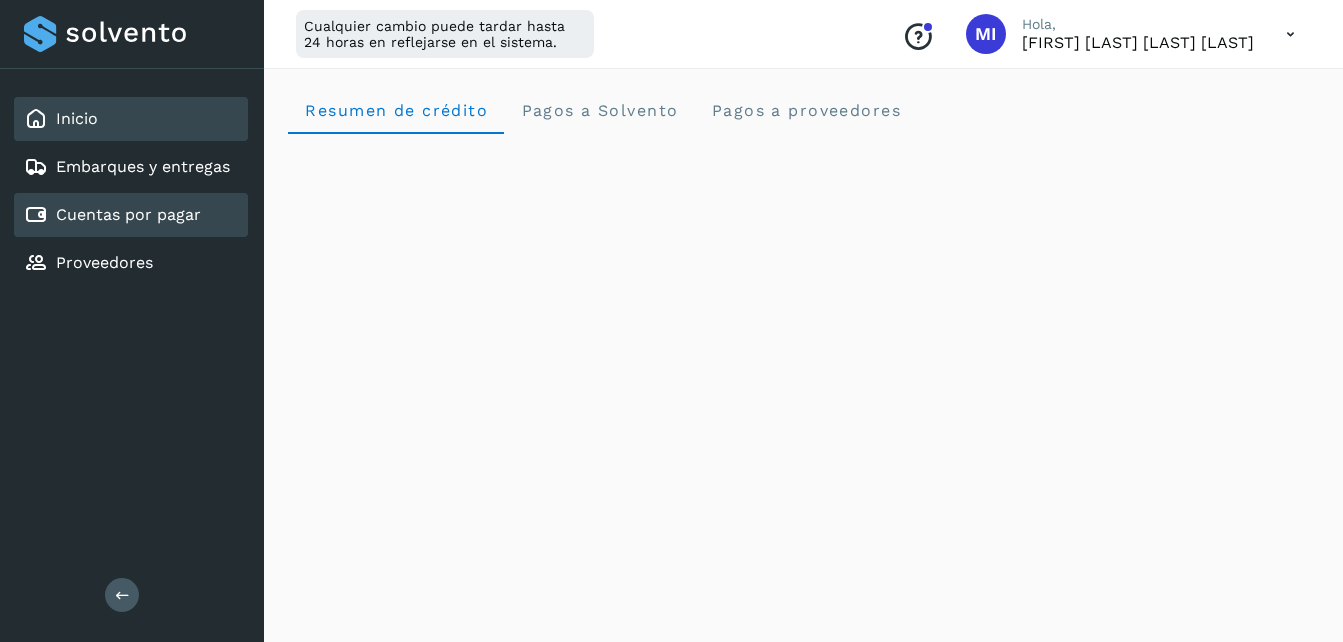 click on "Cuentas por pagar" at bounding box center (128, 214) 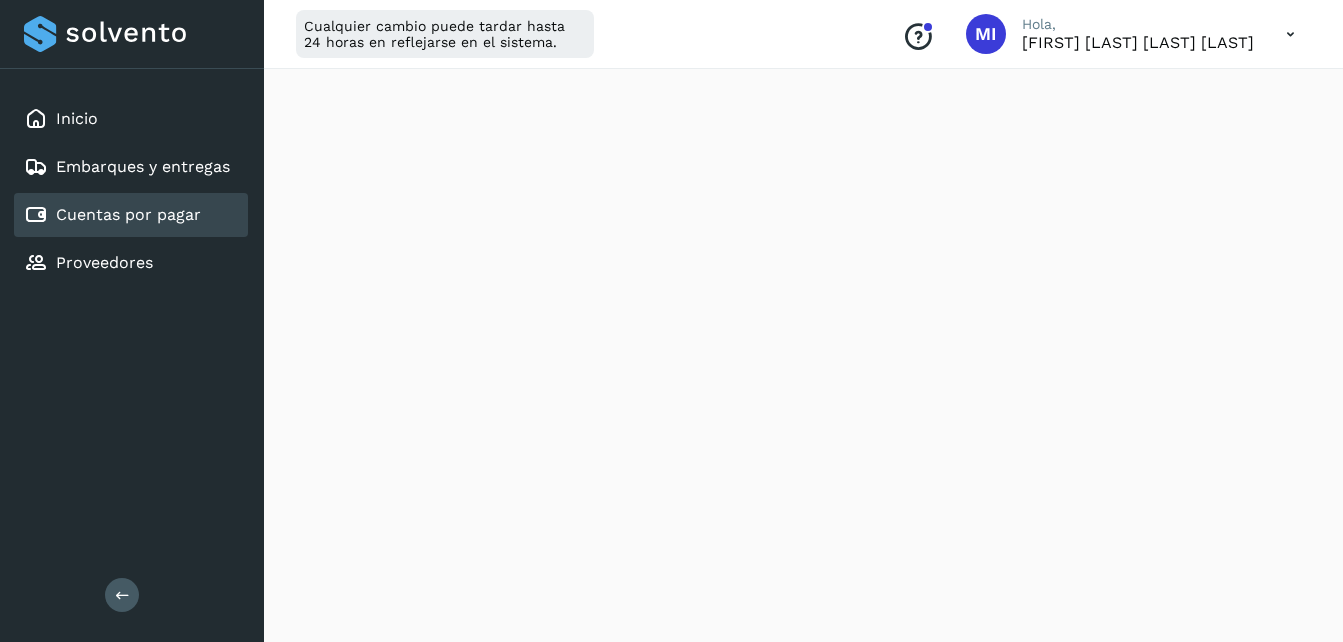 scroll, scrollTop: 400, scrollLeft: 0, axis: vertical 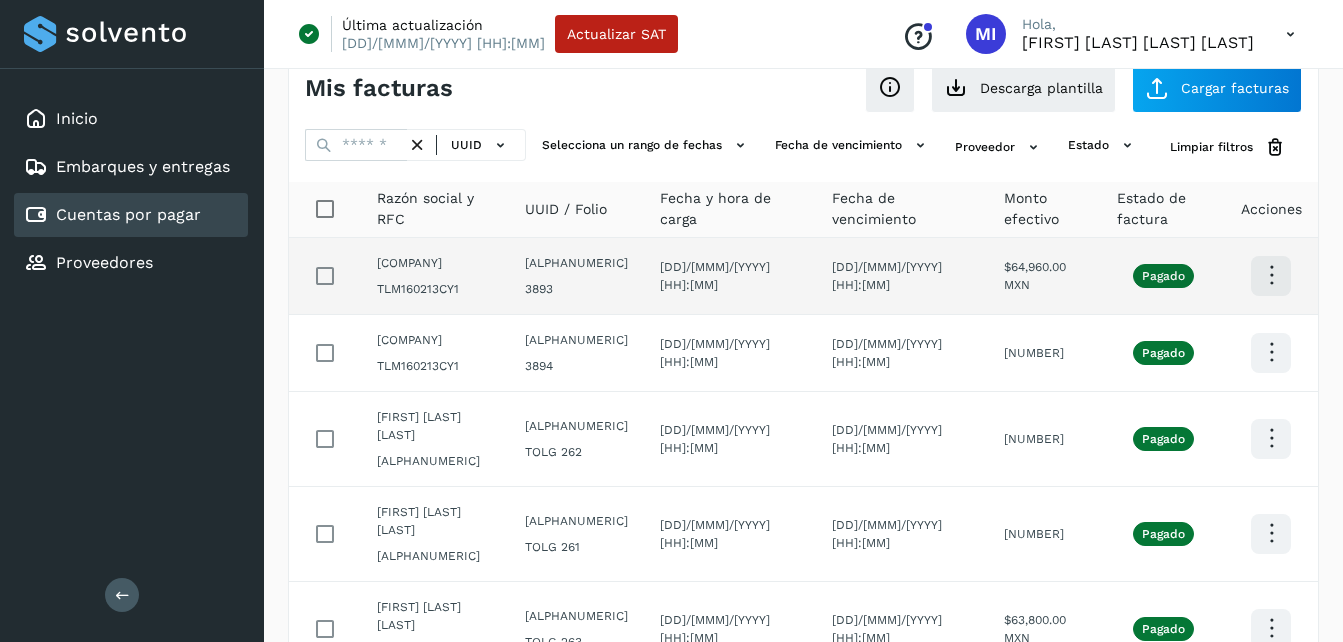 click at bounding box center [1271, 275] 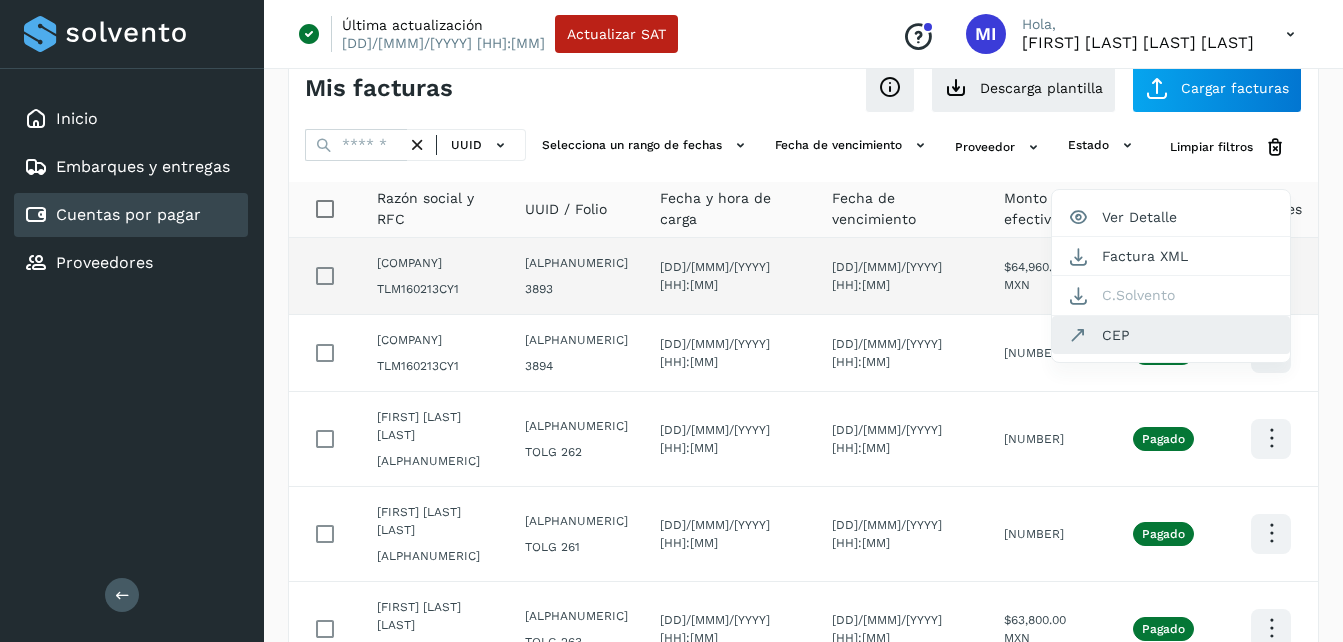 click on "CEP" 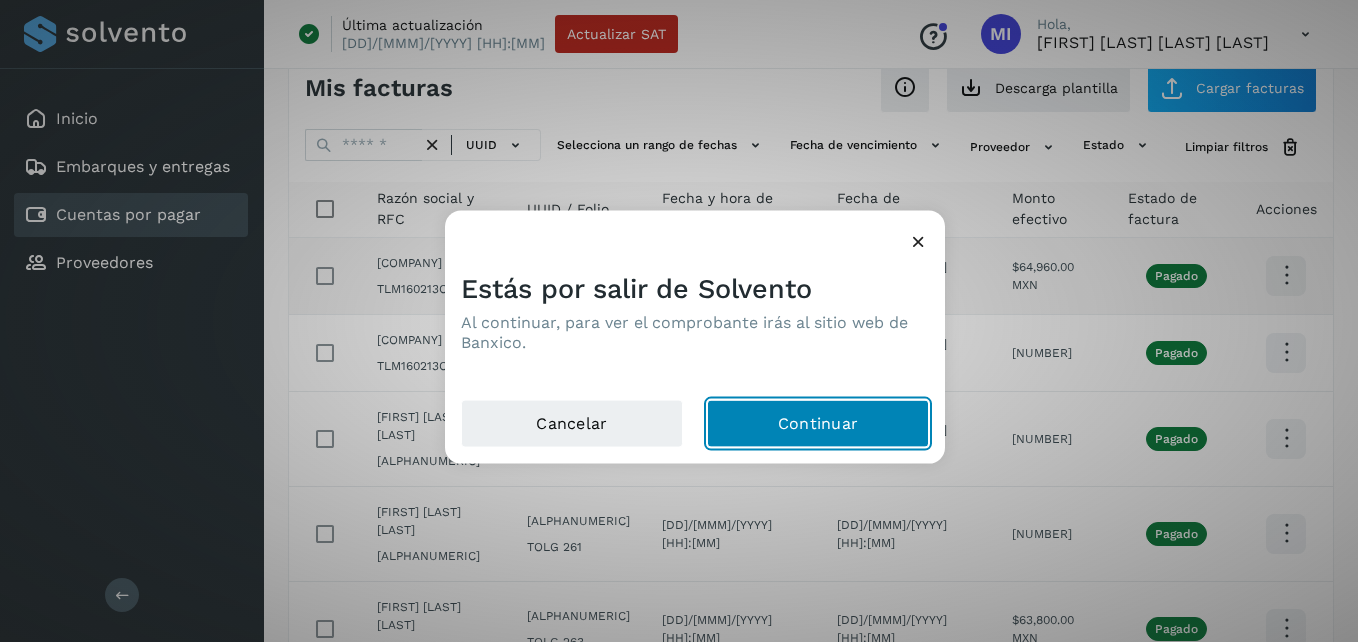 click on "Continuar" 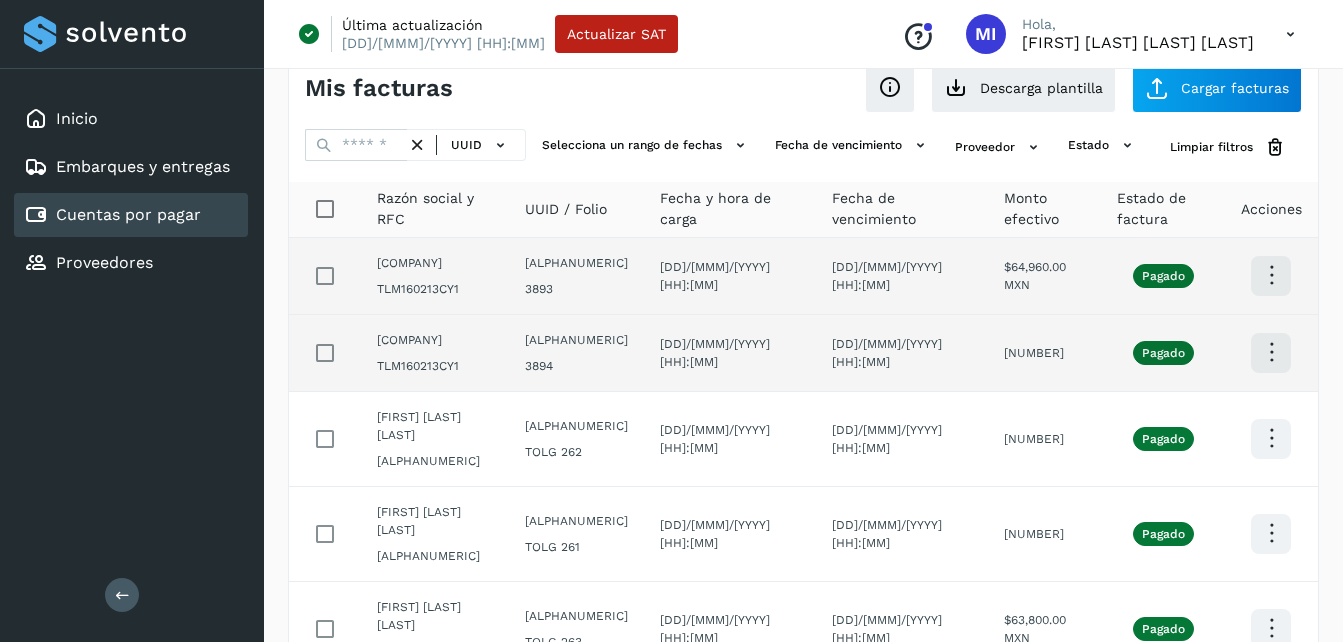 click at bounding box center (1271, 275) 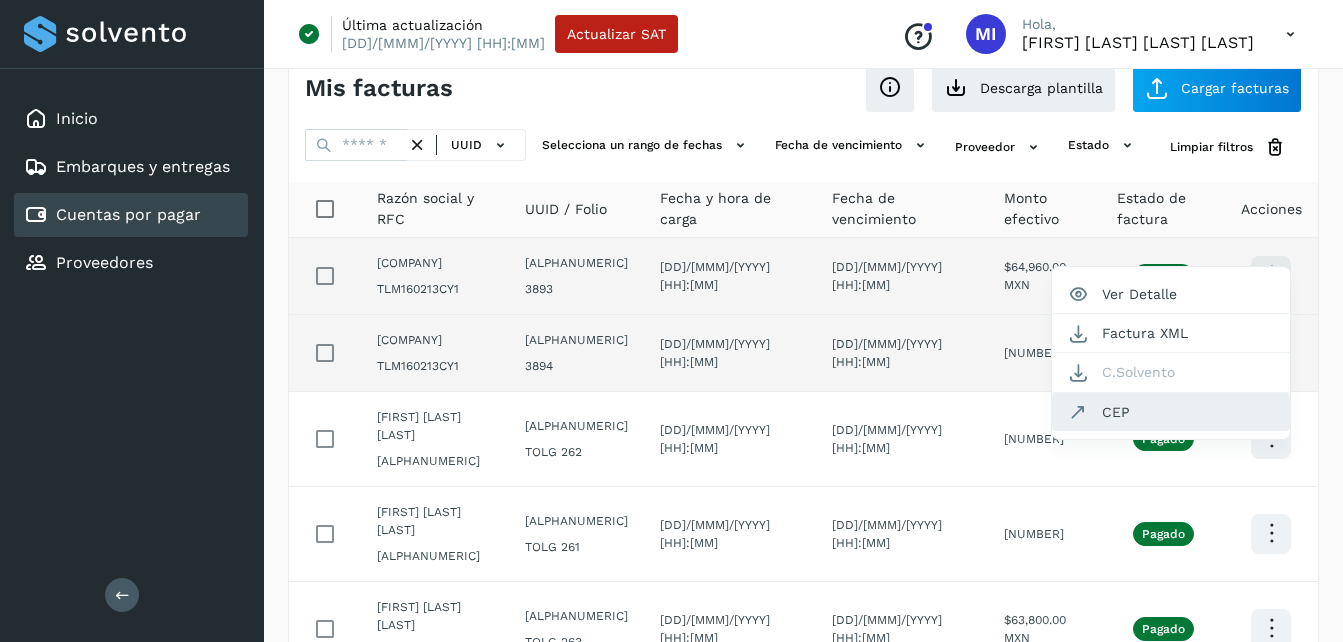 click on "CEP" 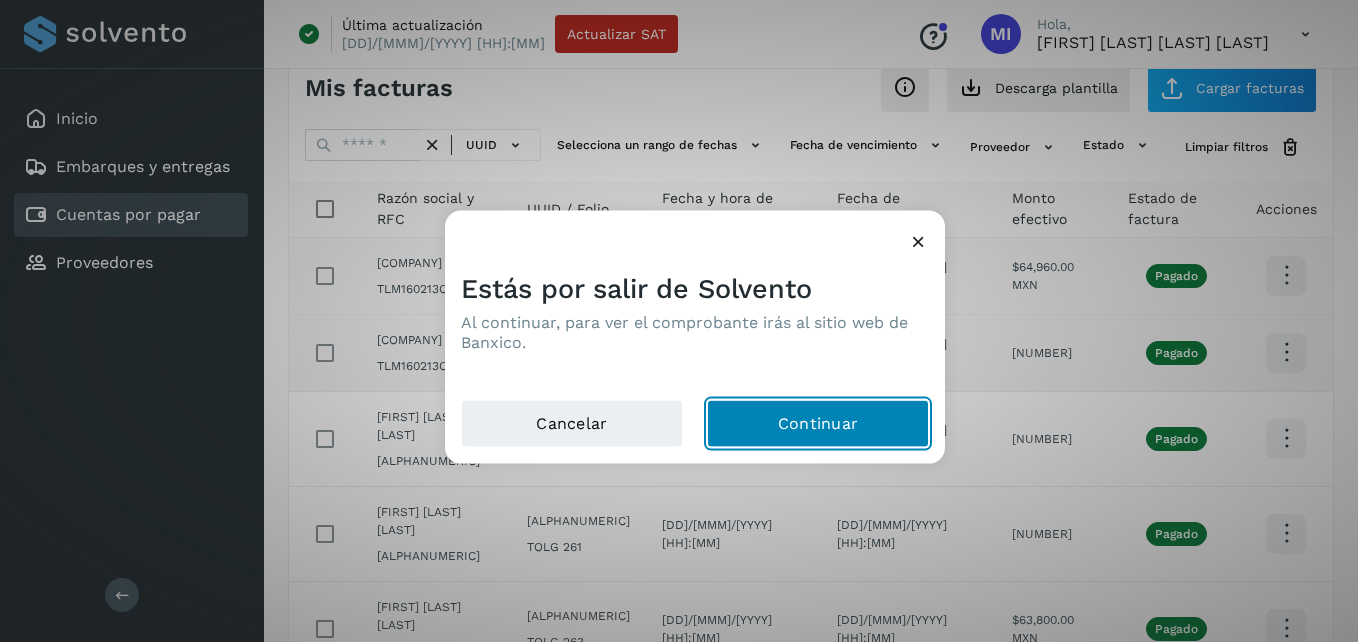 click on "Continuar" 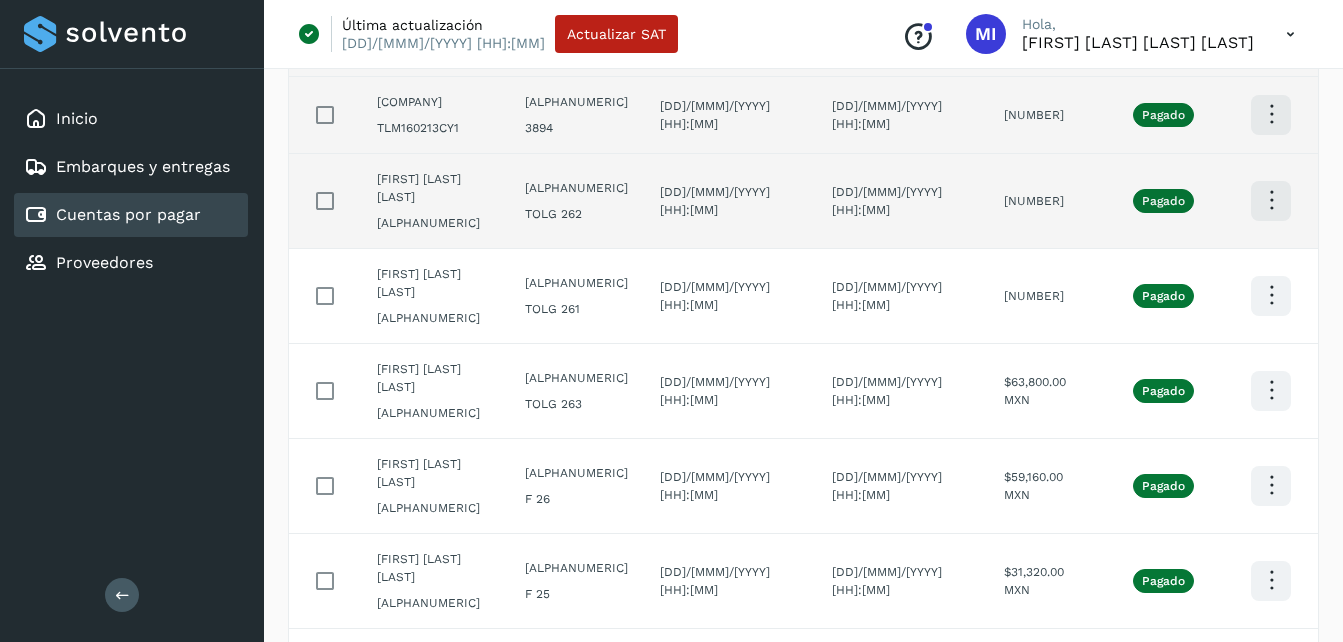 scroll, scrollTop: 280, scrollLeft: 0, axis: vertical 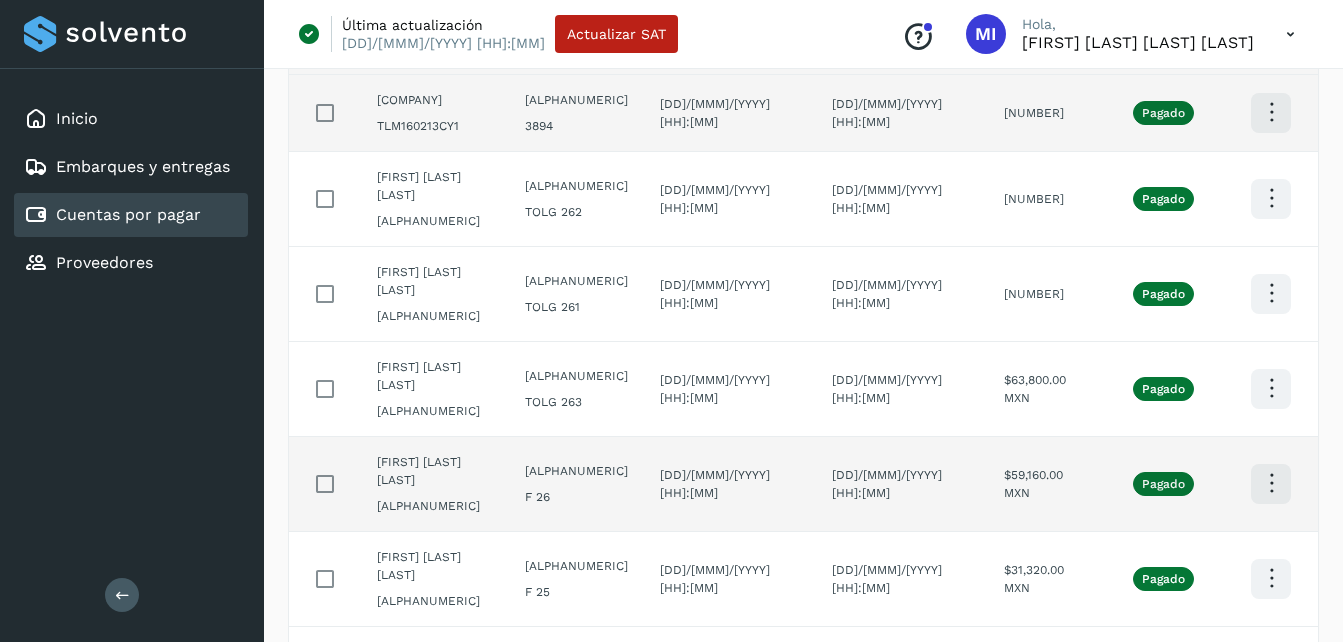 click at bounding box center [1271, 35] 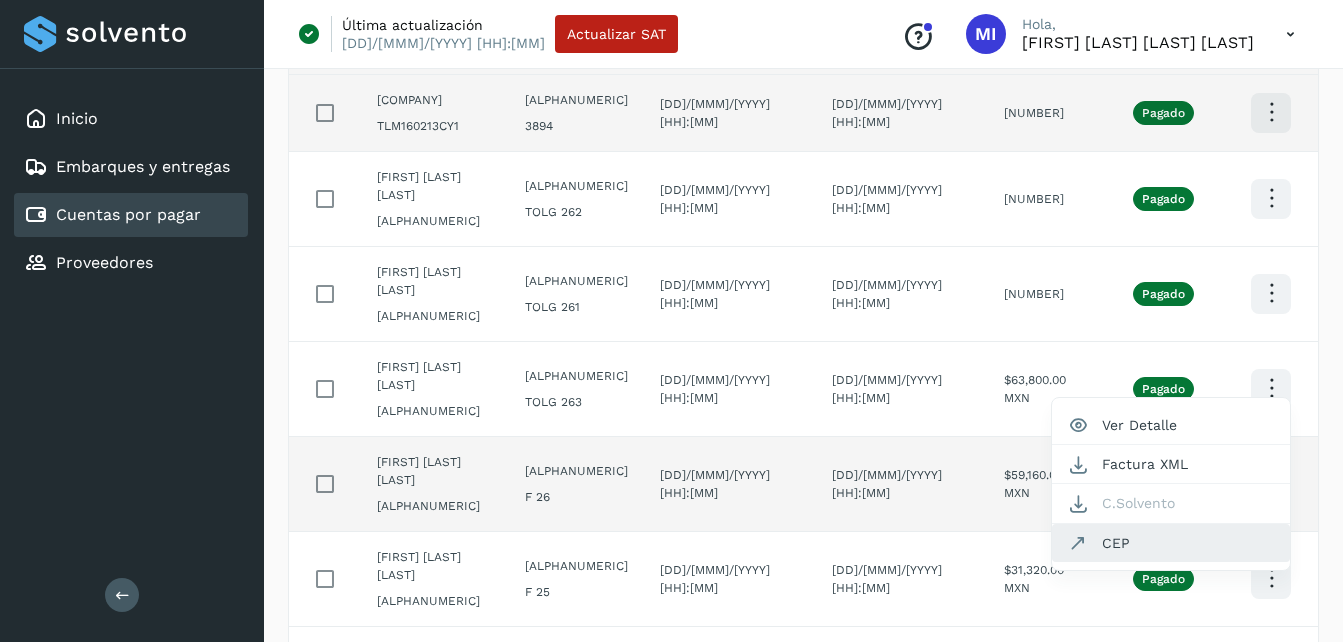 click on "CEP" 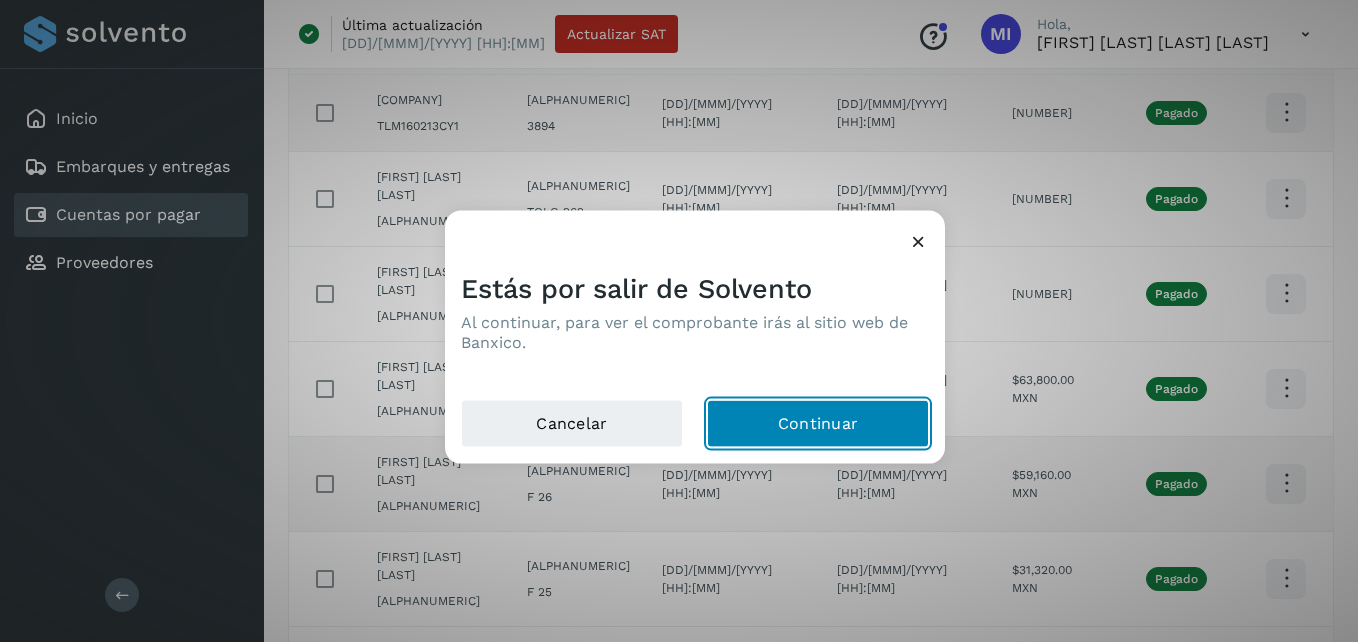 click on "Continuar" 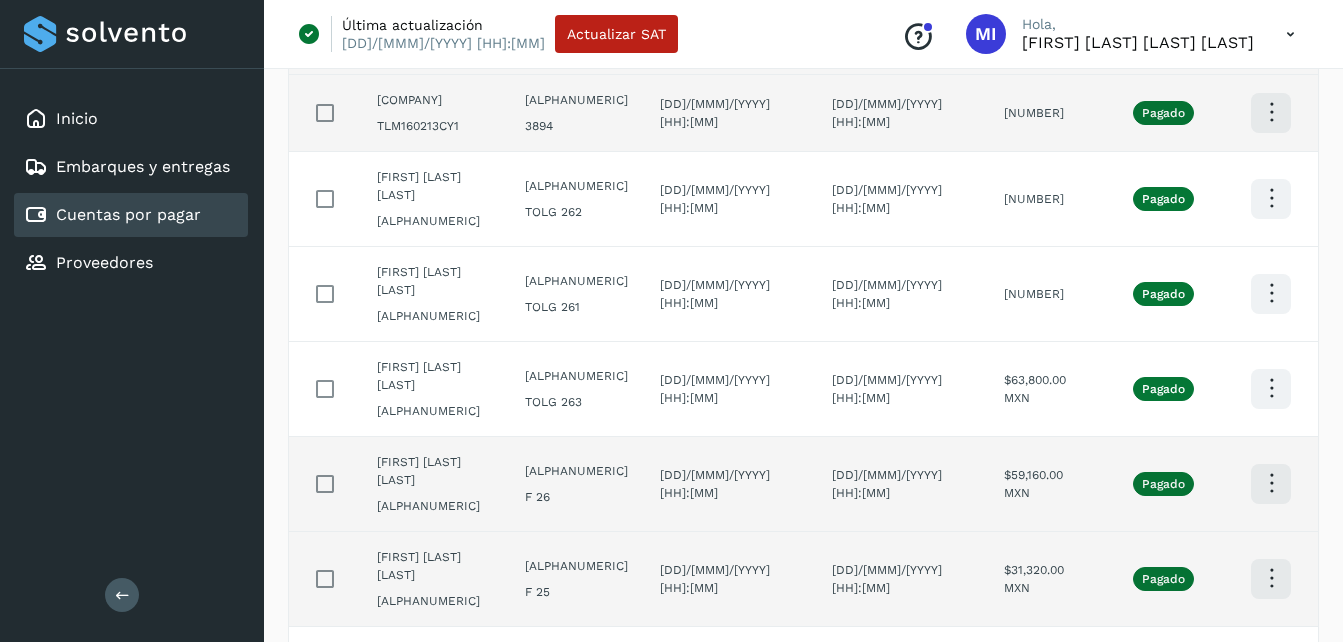 click at bounding box center [1271, 35] 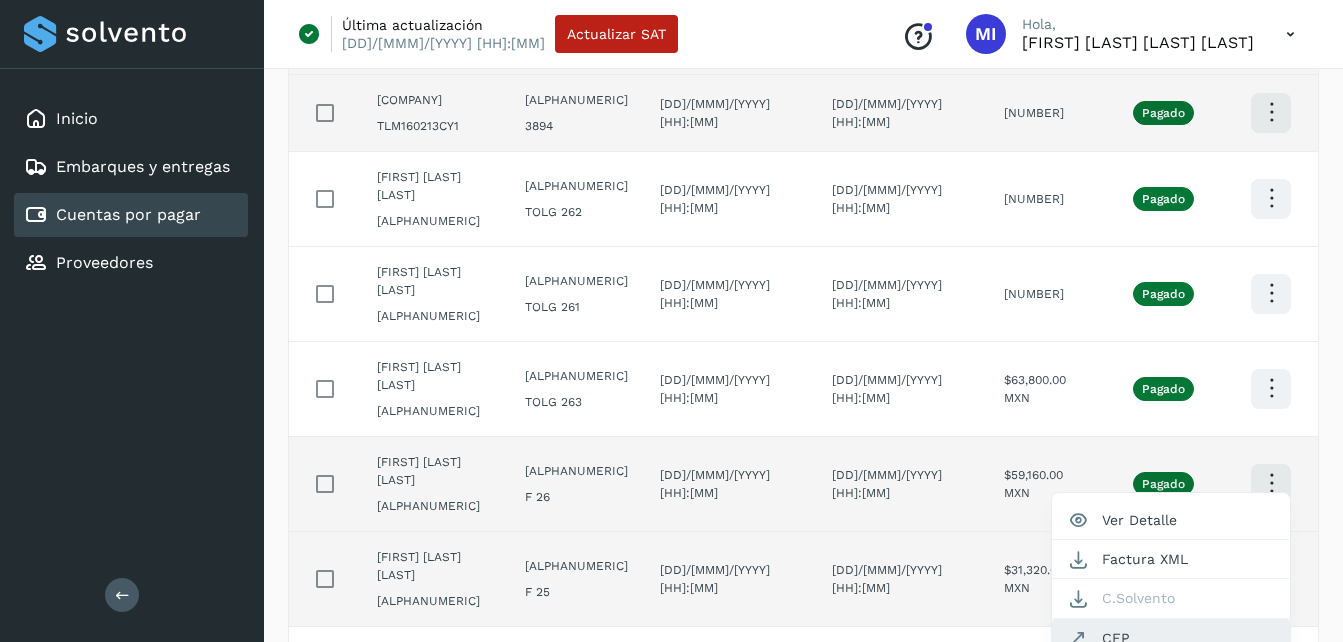 click on "CEP" 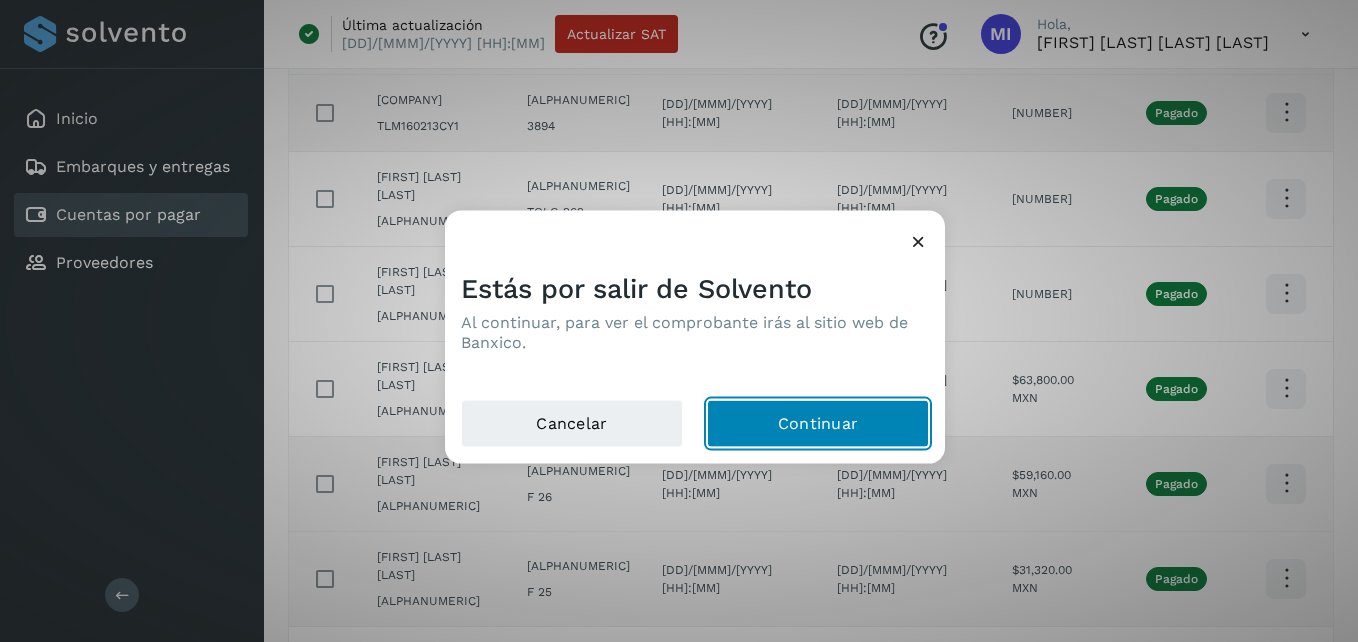 click on "Continuar" 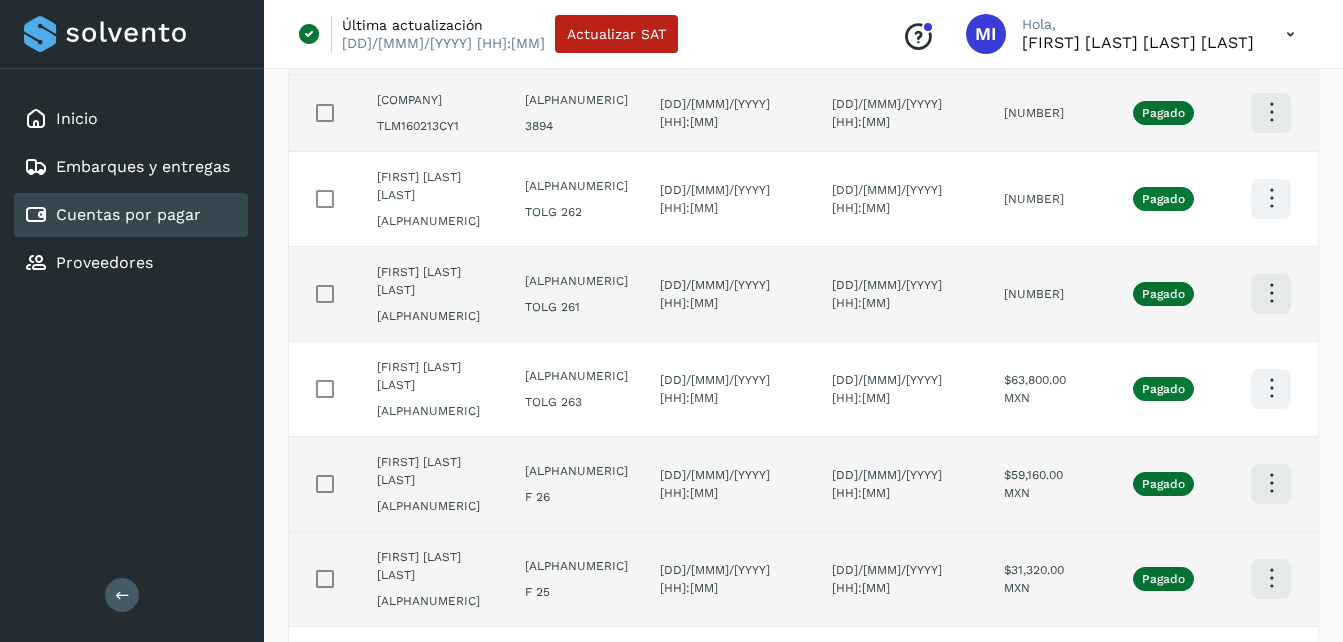 click at bounding box center (1271, 35) 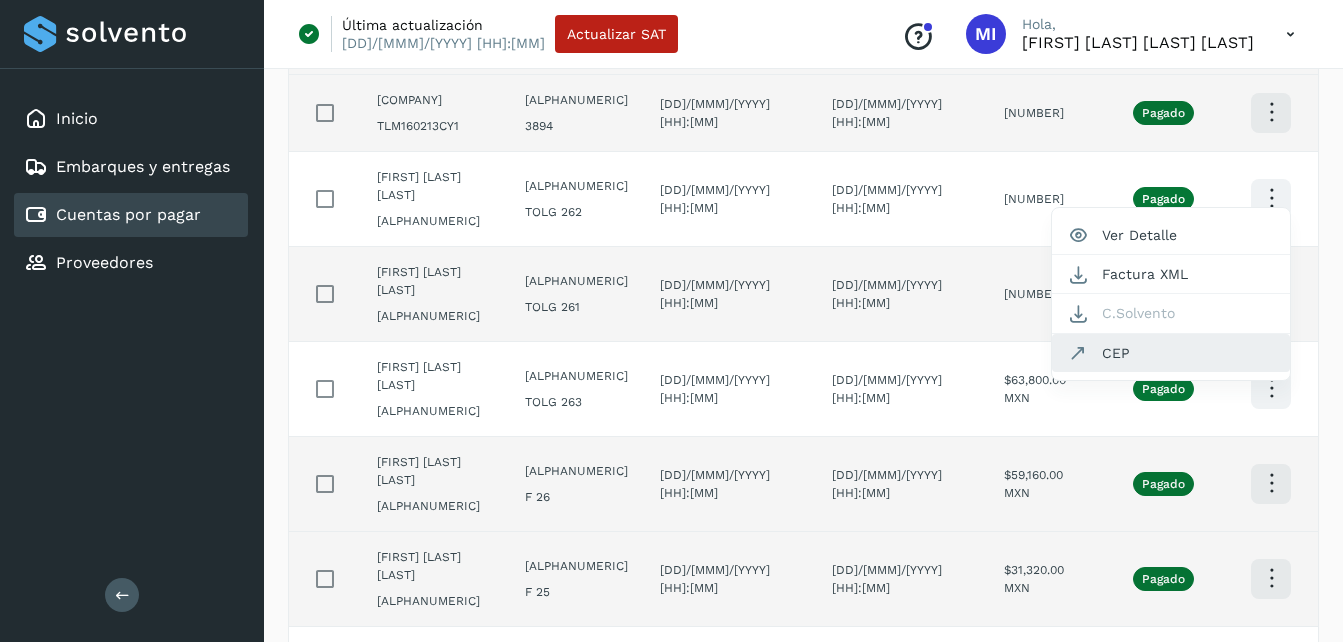 click on "CEP" 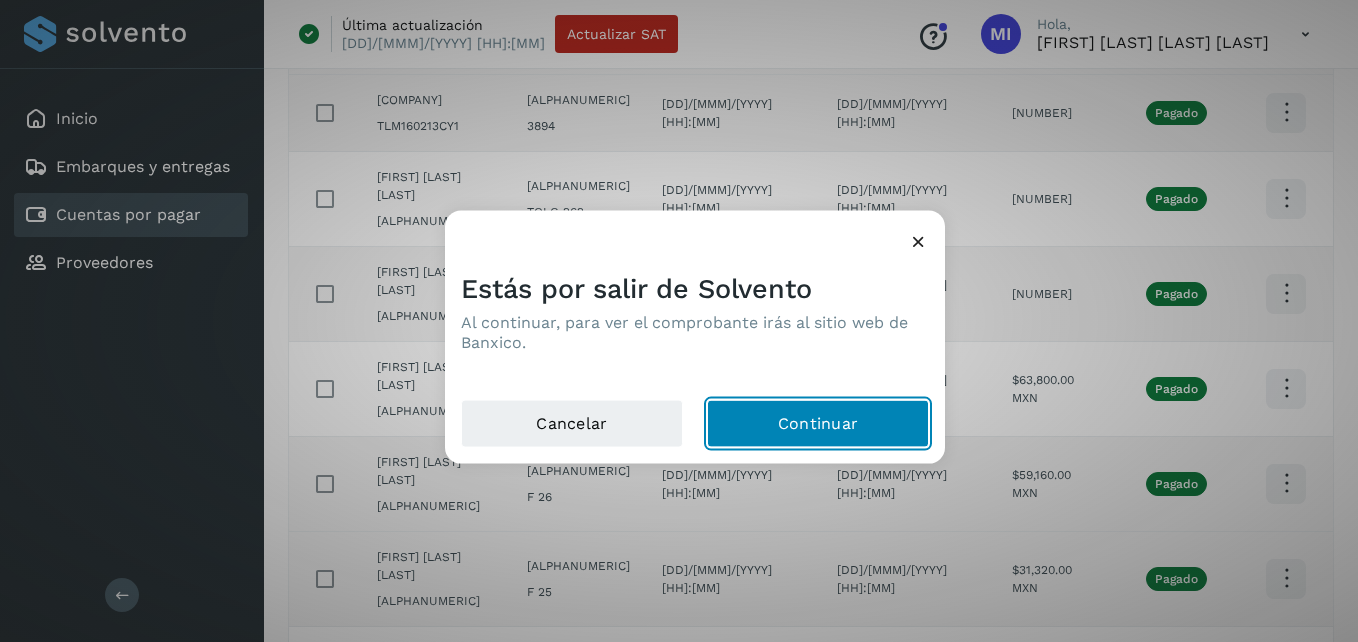 click on "Continuar" 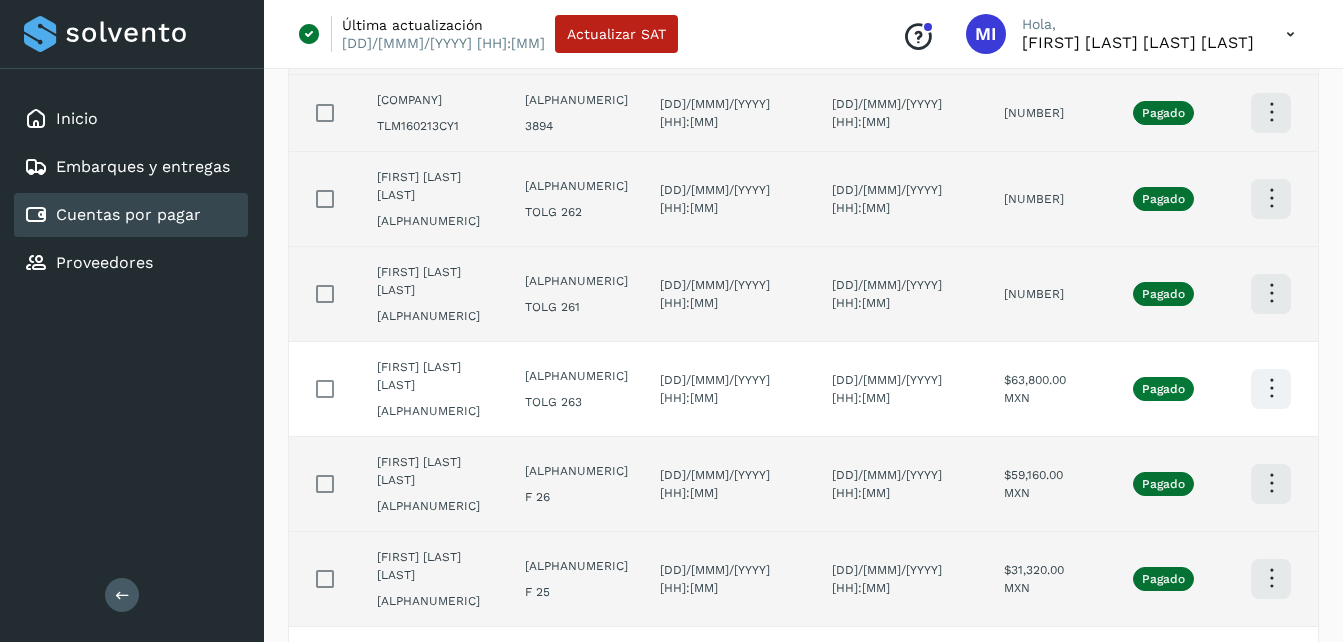 click at bounding box center [1271, 35] 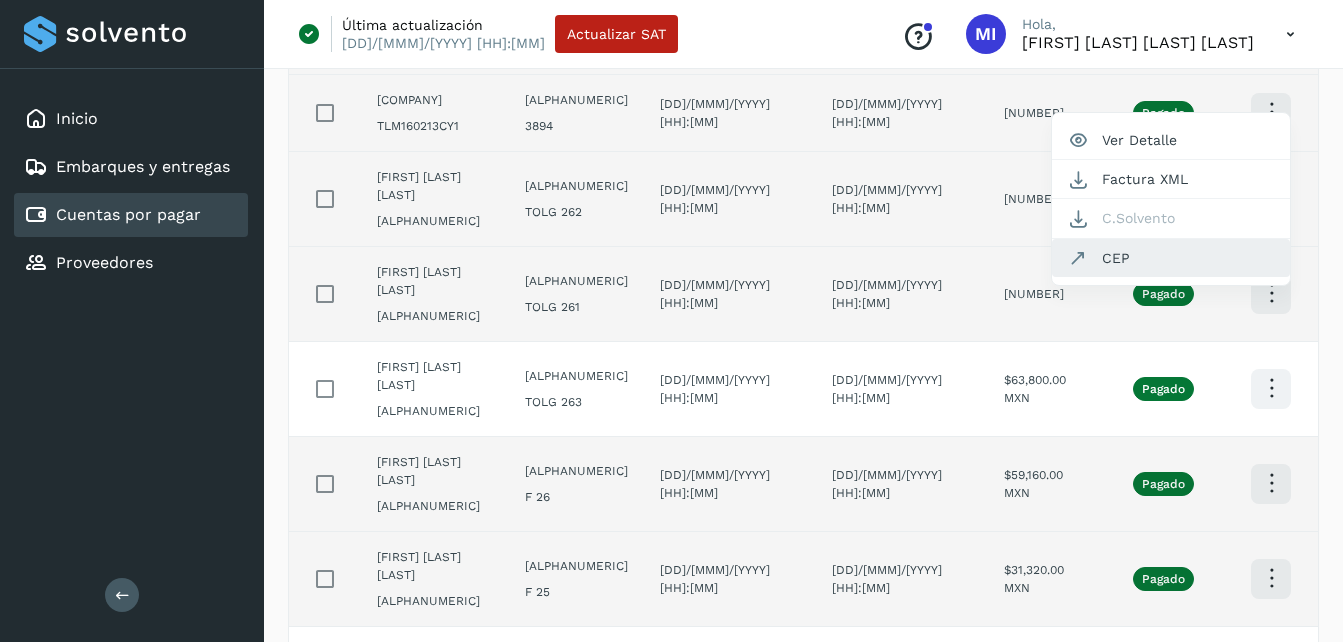 click on "CEP" 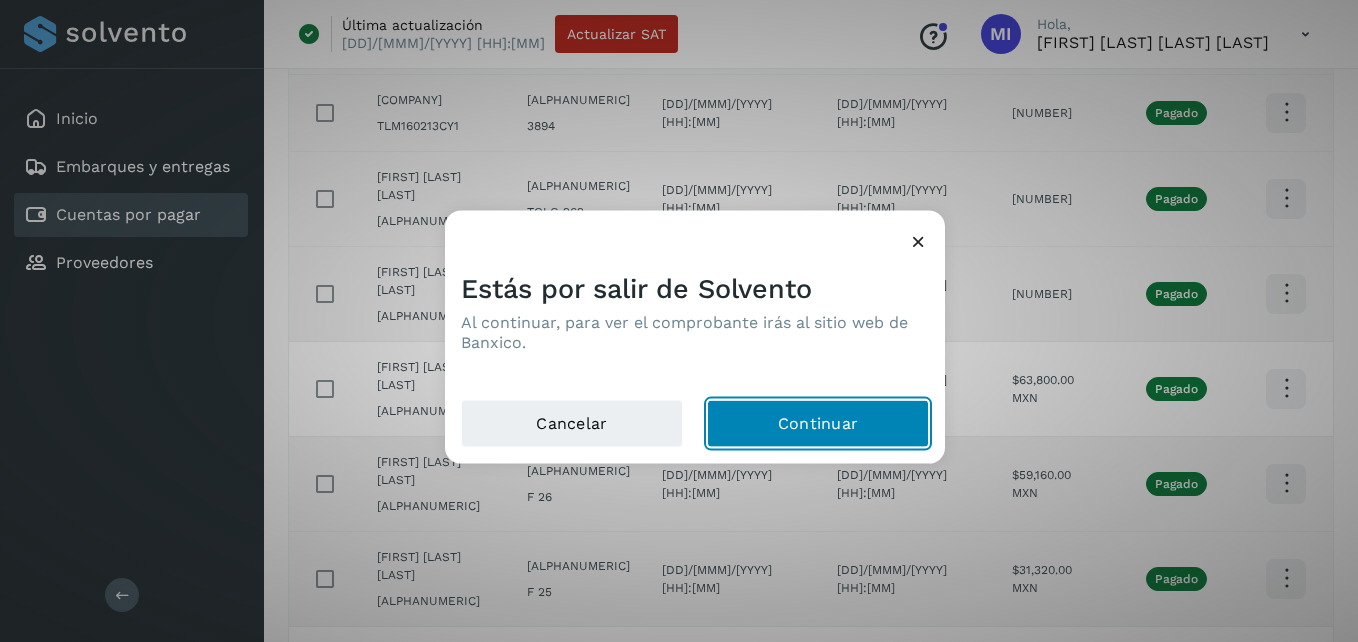 click on "Continuar" 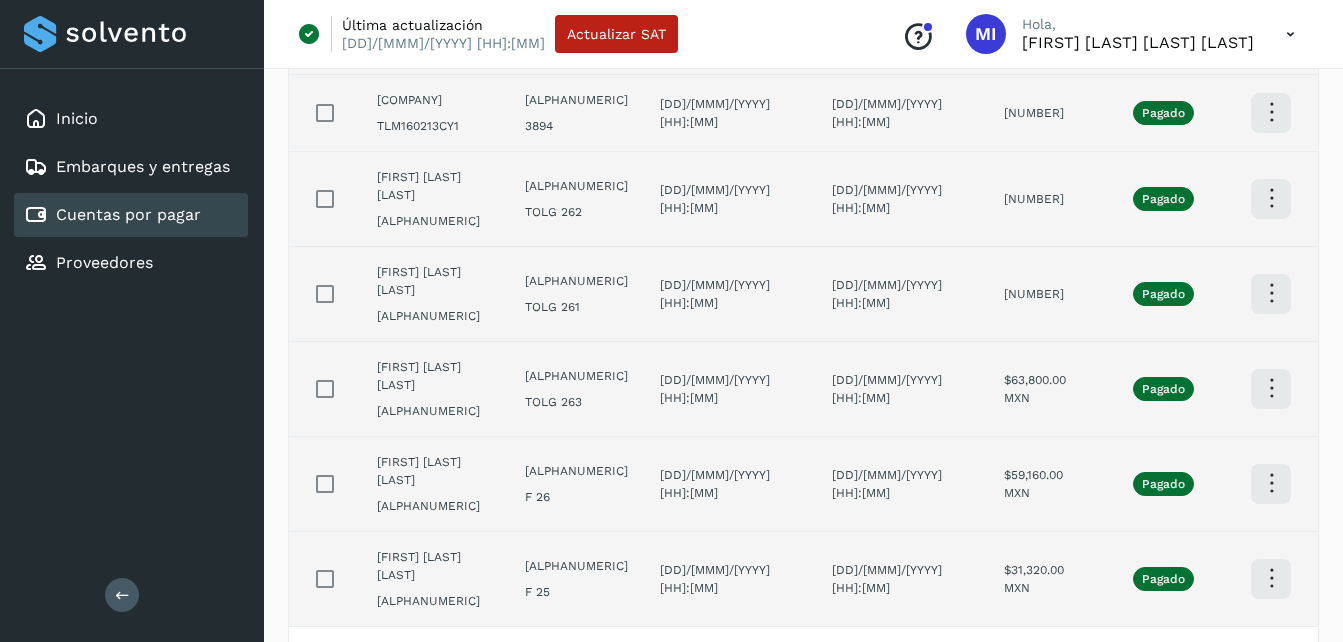 click at bounding box center (1271, 35) 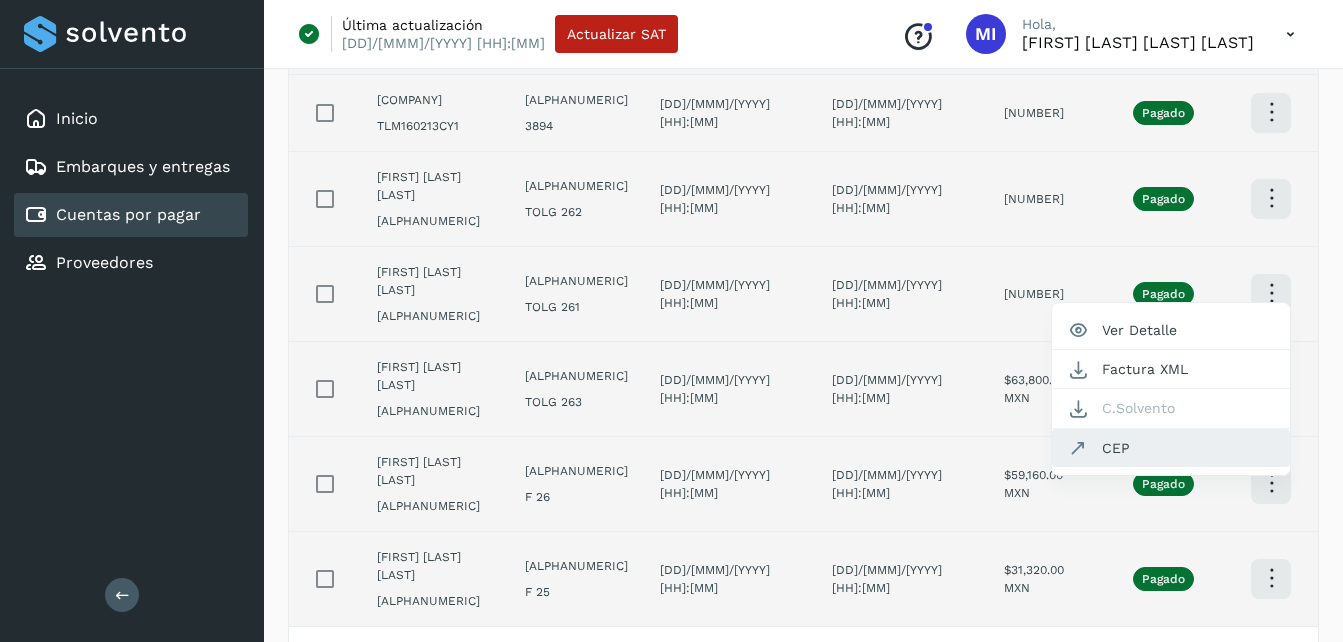 click on "CEP" 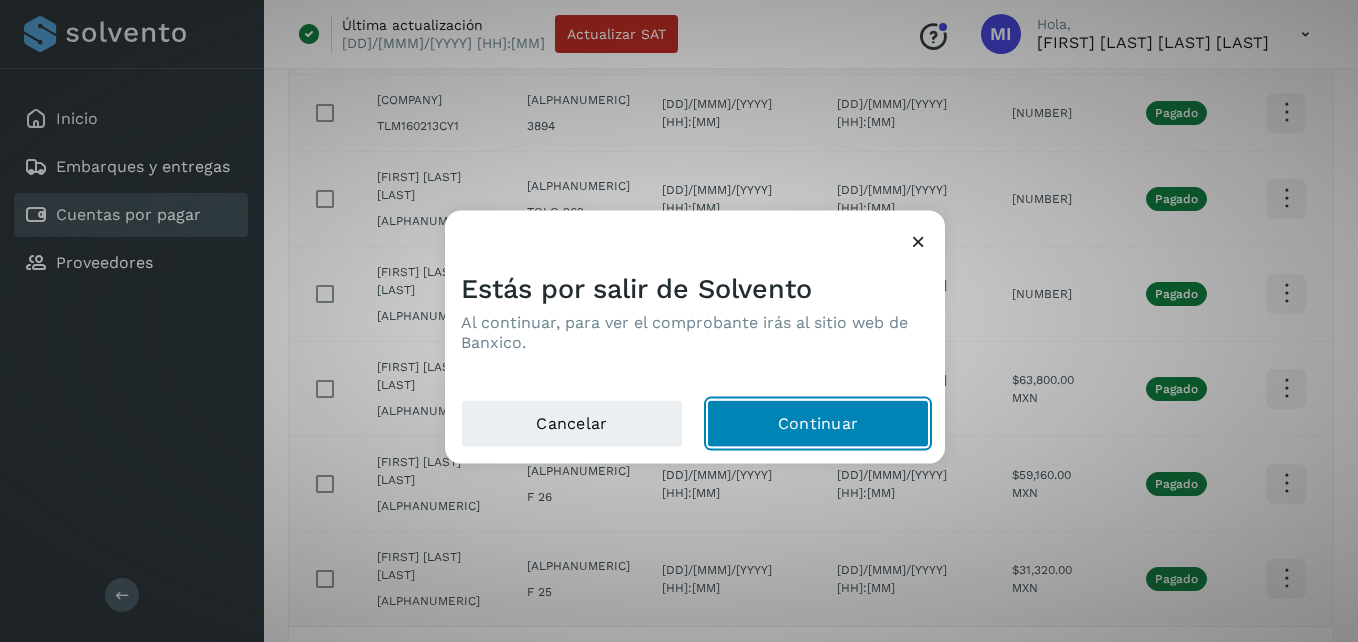 click on "Continuar" 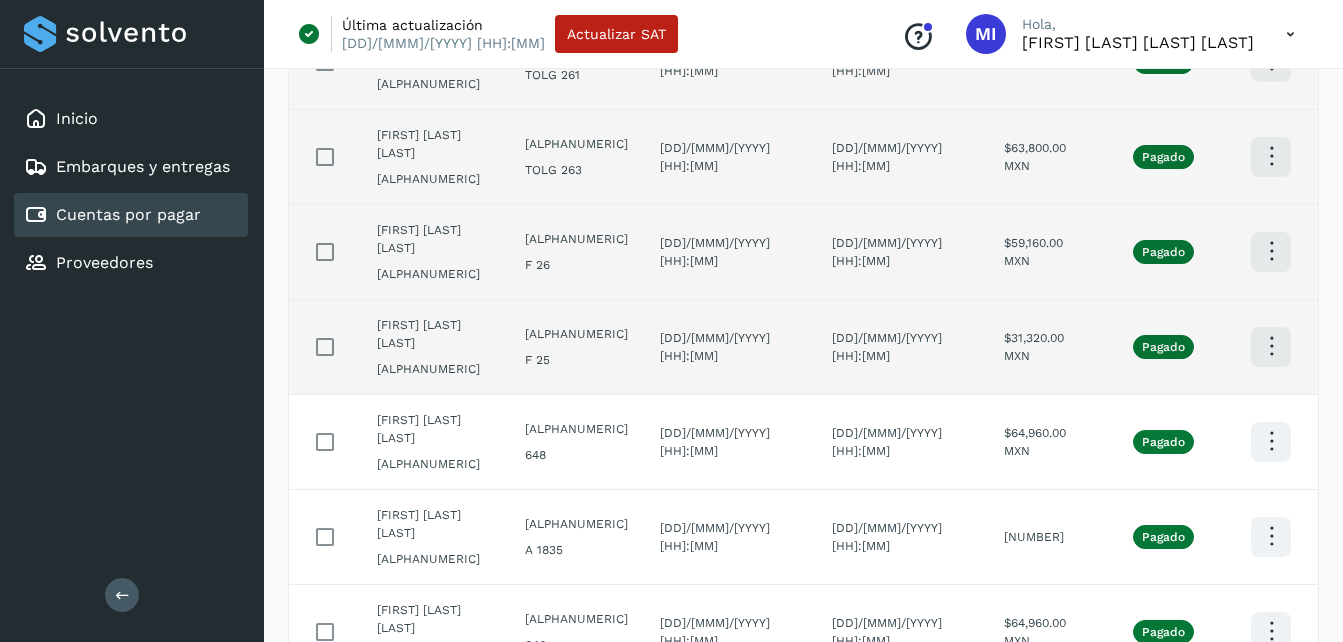 scroll, scrollTop: 574, scrollLeft: 0, axis: vertical 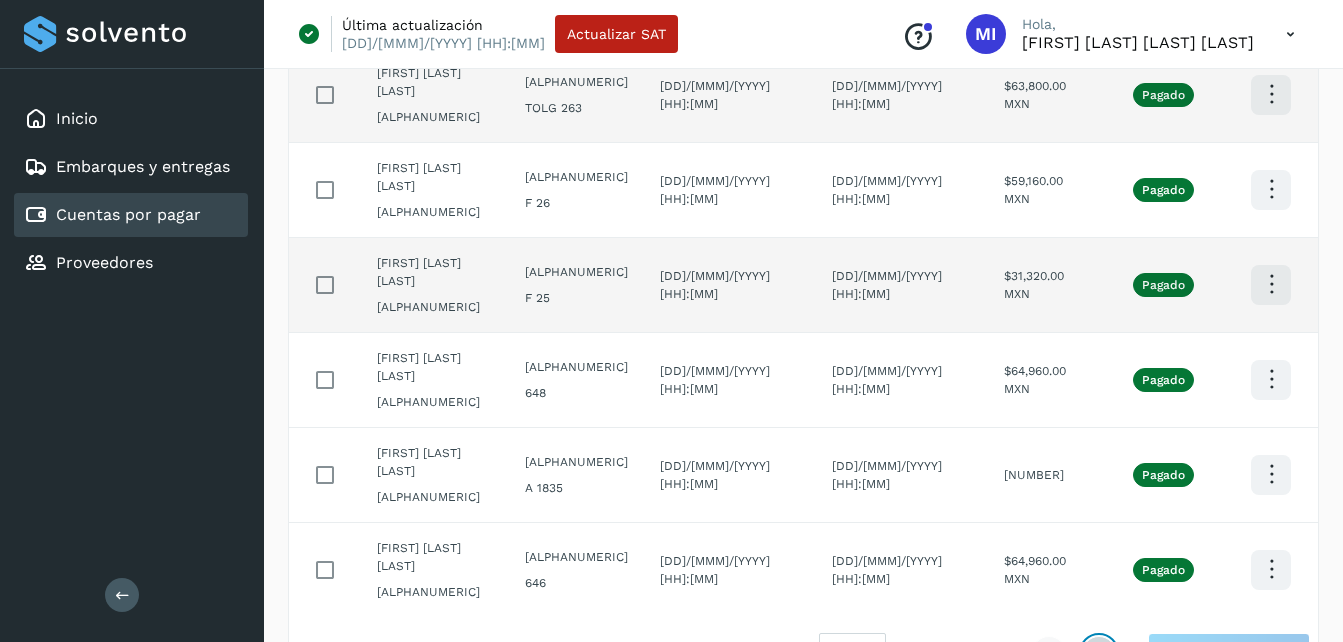 click at bounding box center [1099, 653] 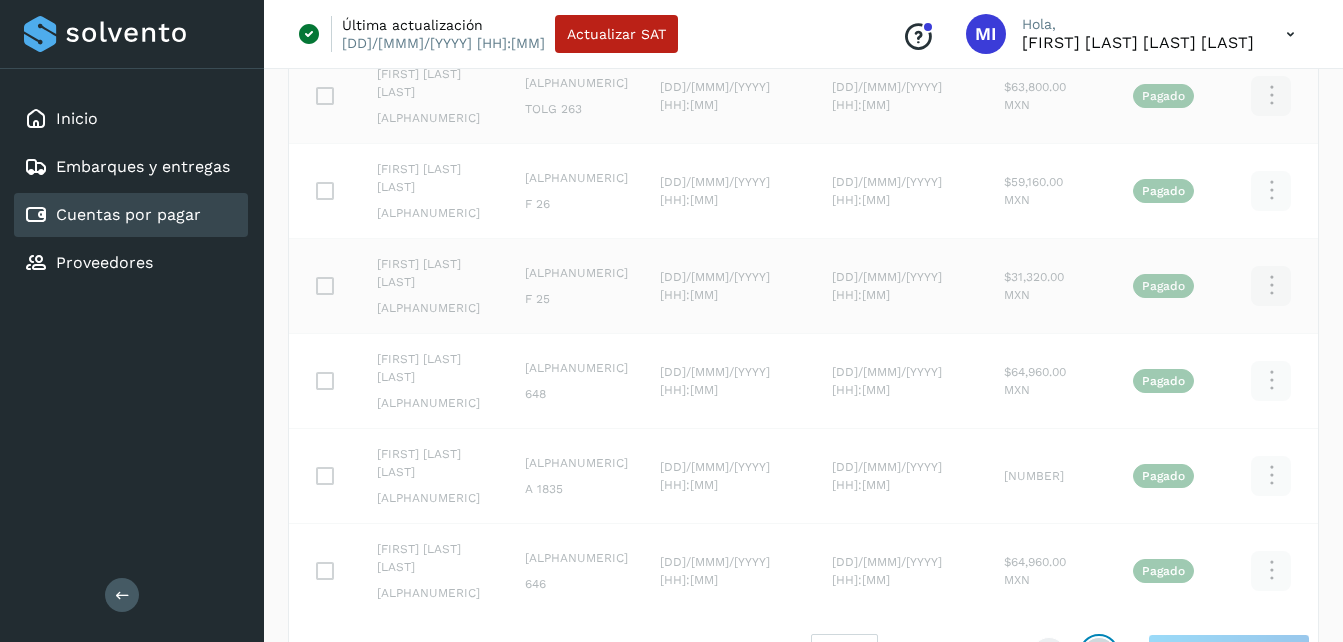 scroll, scrollTop: 575, scrollLeft: 0, axis: vertical 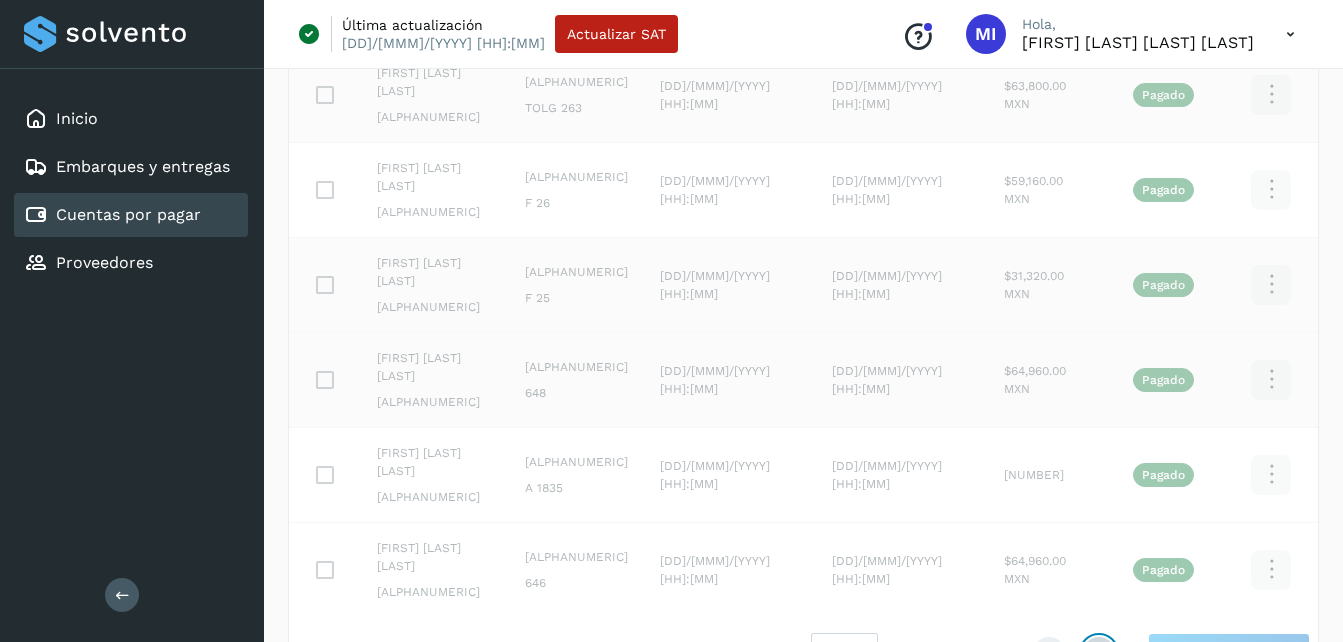type 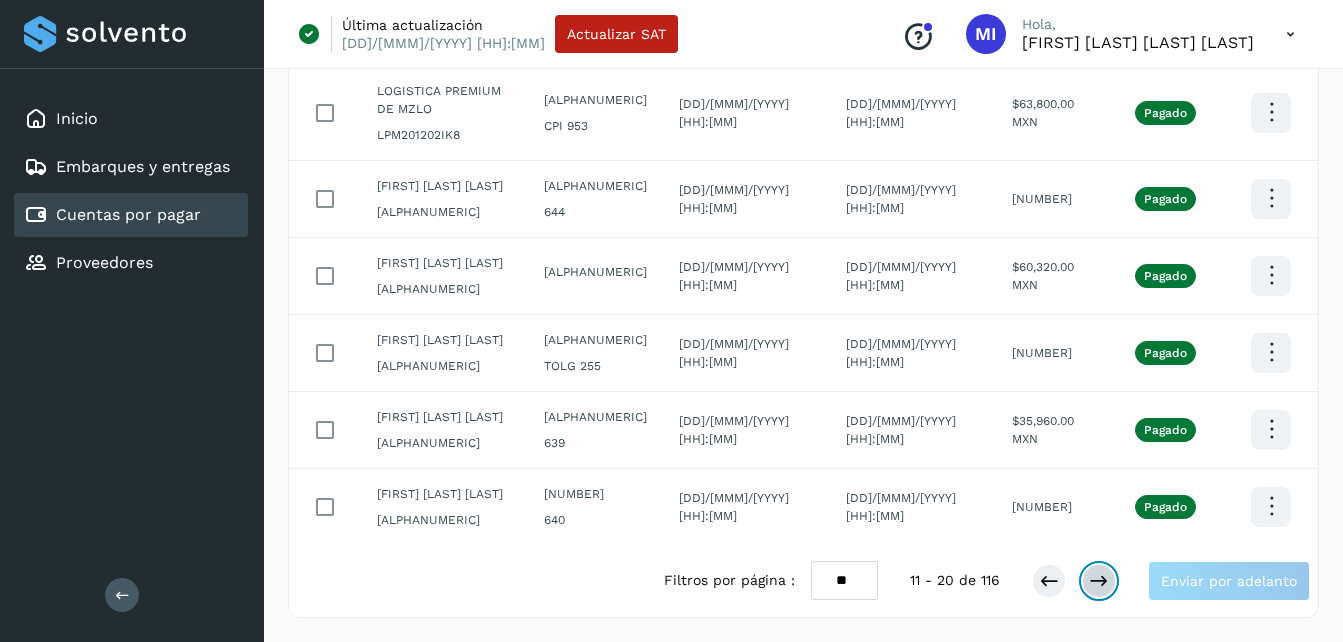 scroll, scrollTop: 655, scrollLeft: 0, axis: vertical 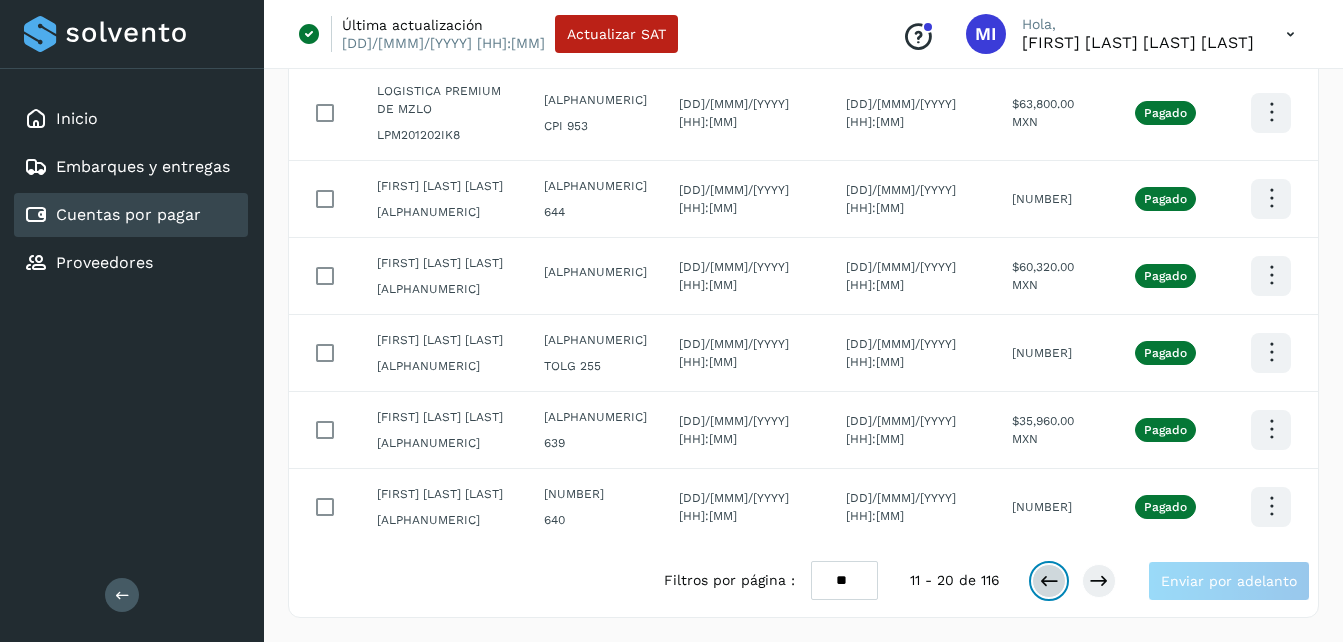 click at bounding box center (1049, 581) 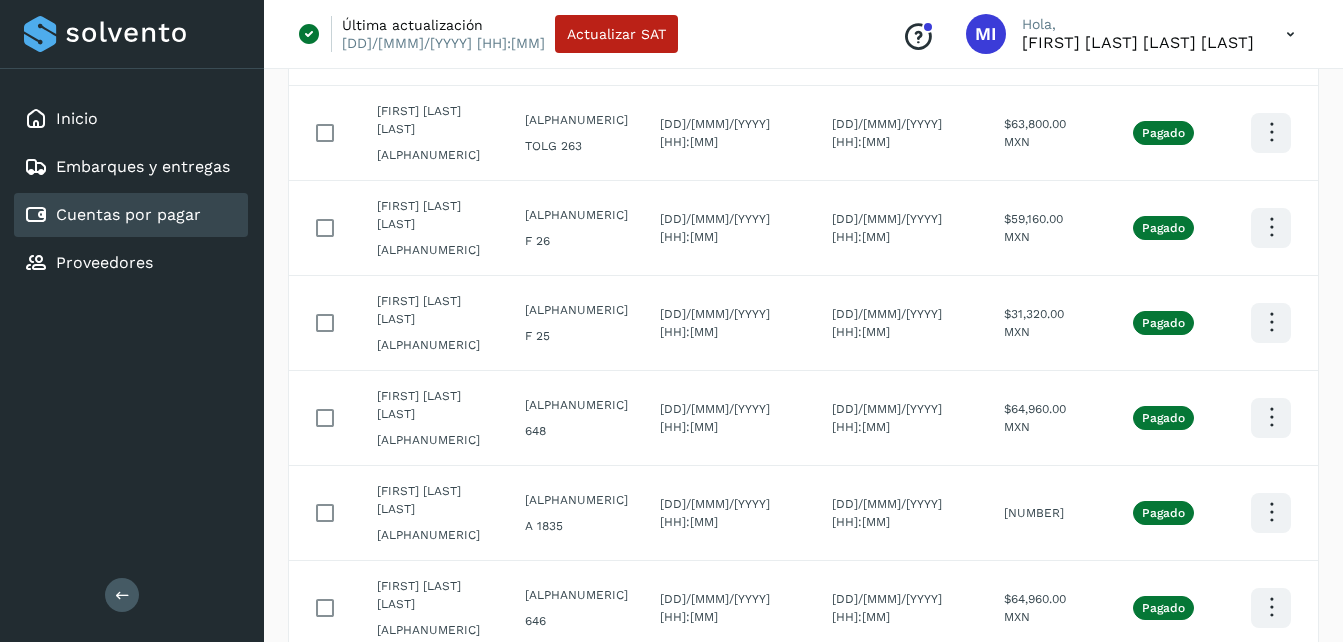 scroll, scrollTop: 534, scrollLeft: 0, axis: vertical 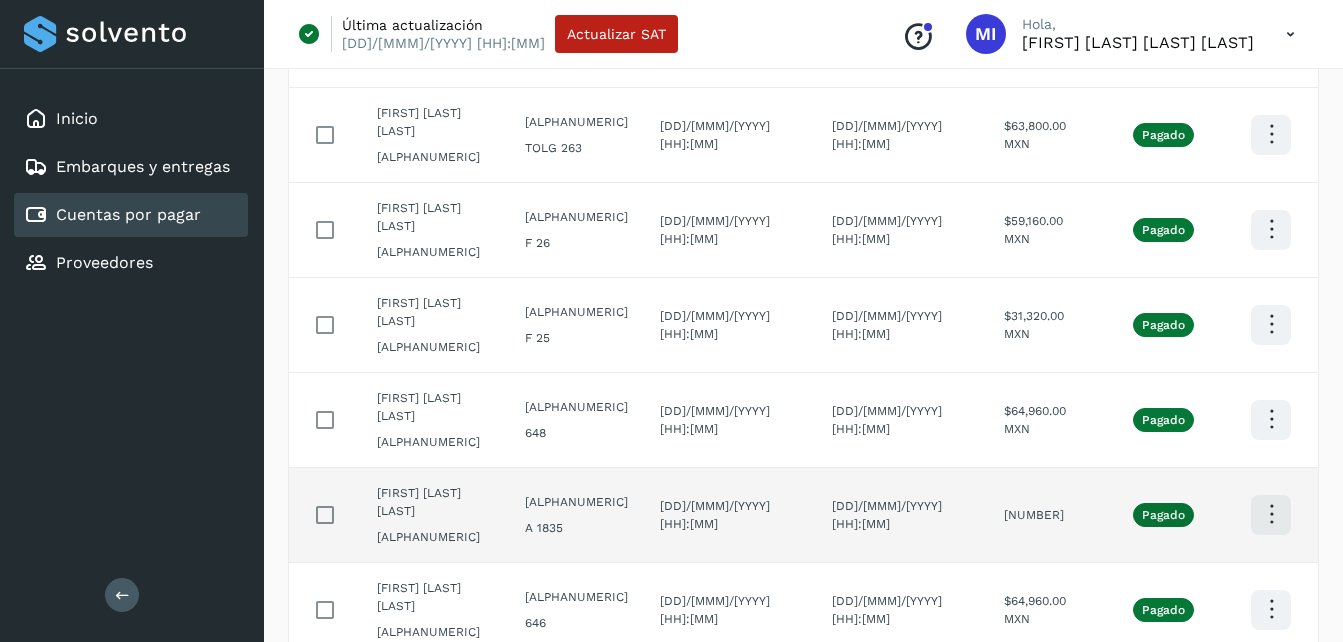 click at bounding box center [1271, -219] 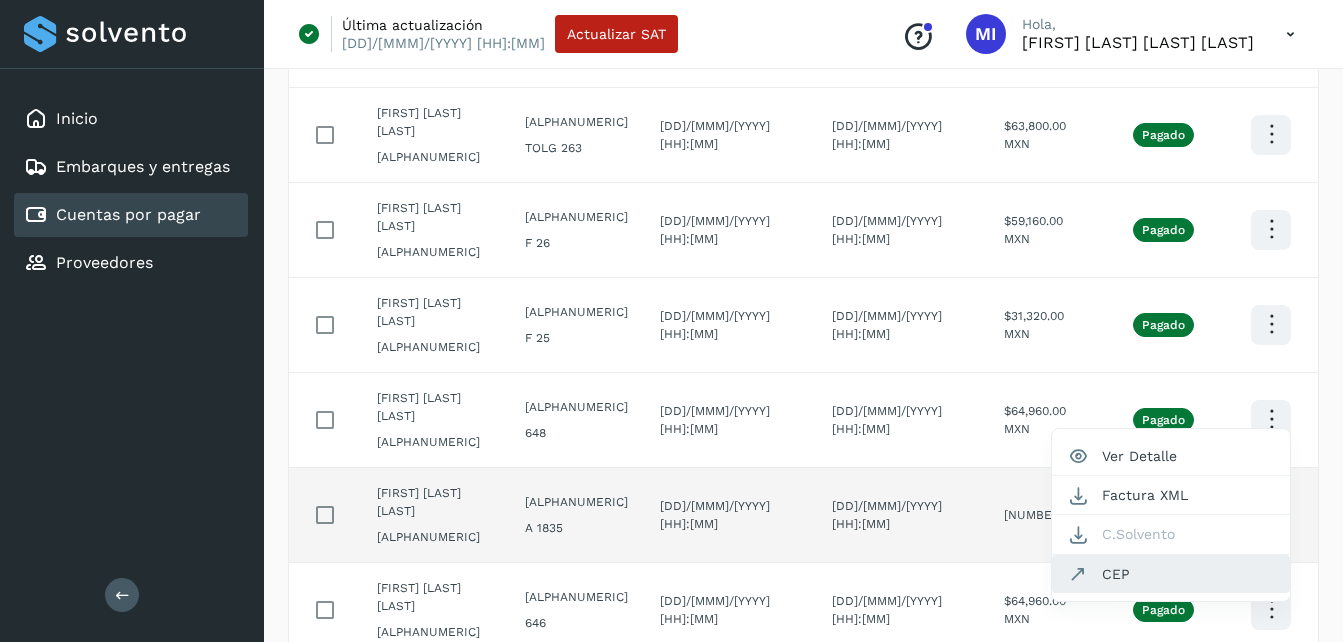 click on "CEP" 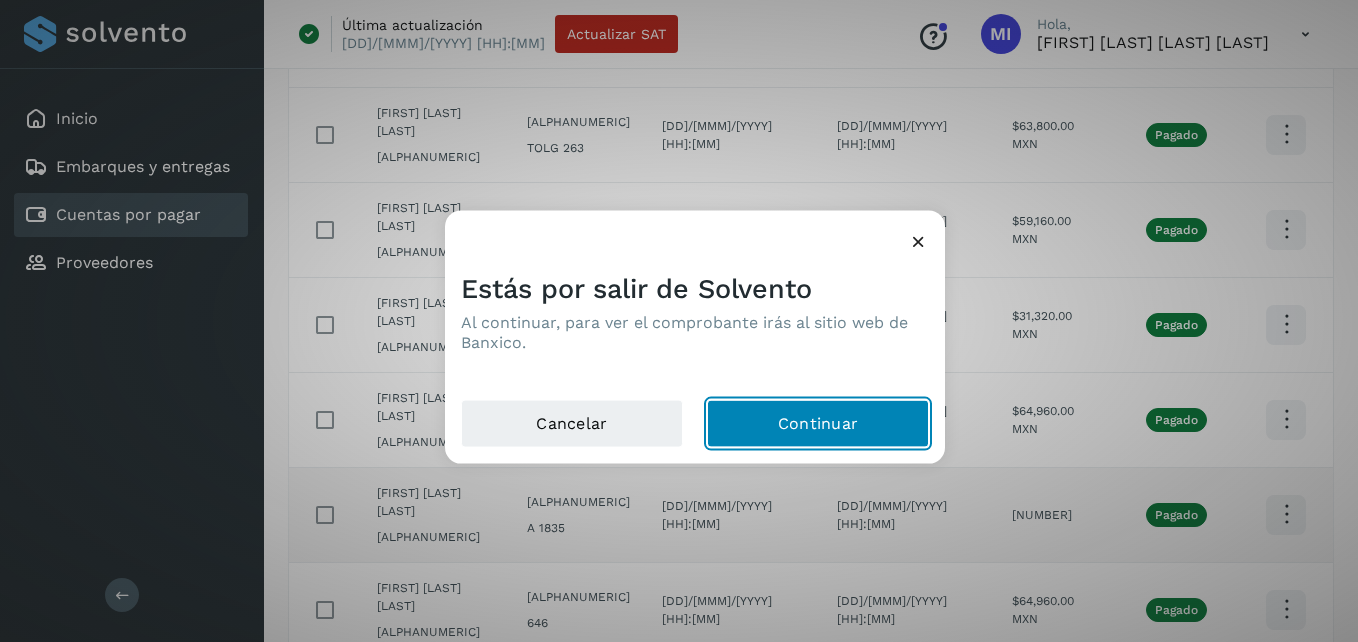 click on "Continuar" 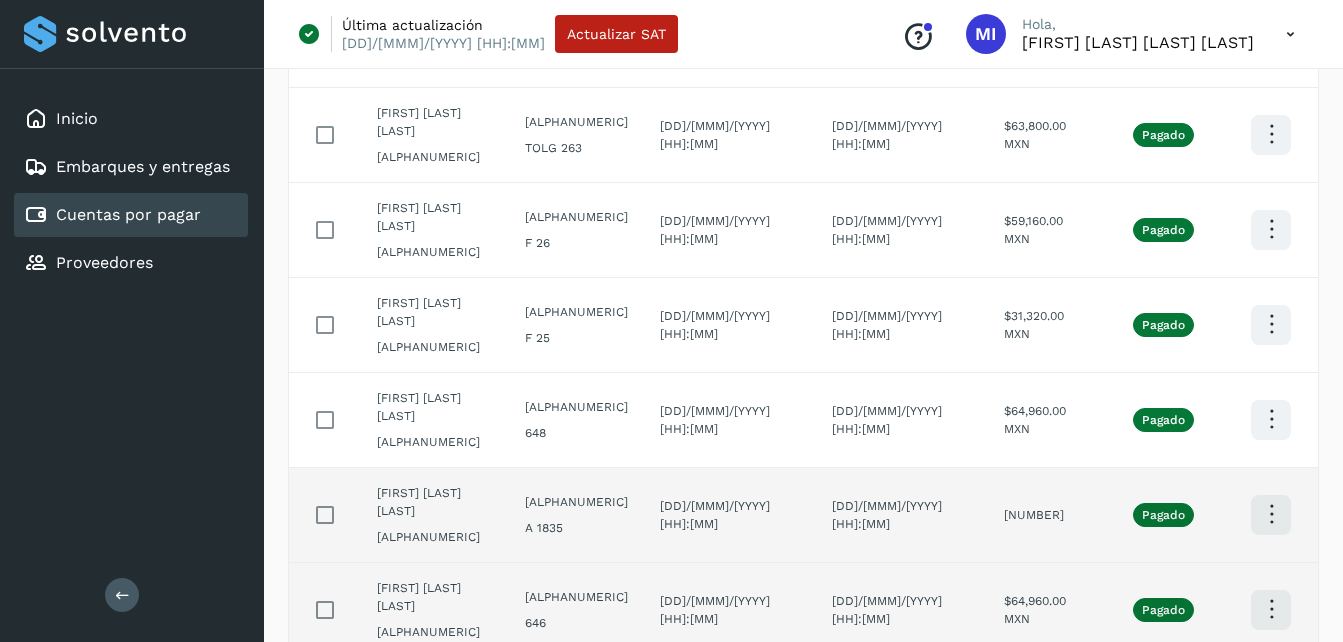 click at bounding box center [1271, -219] 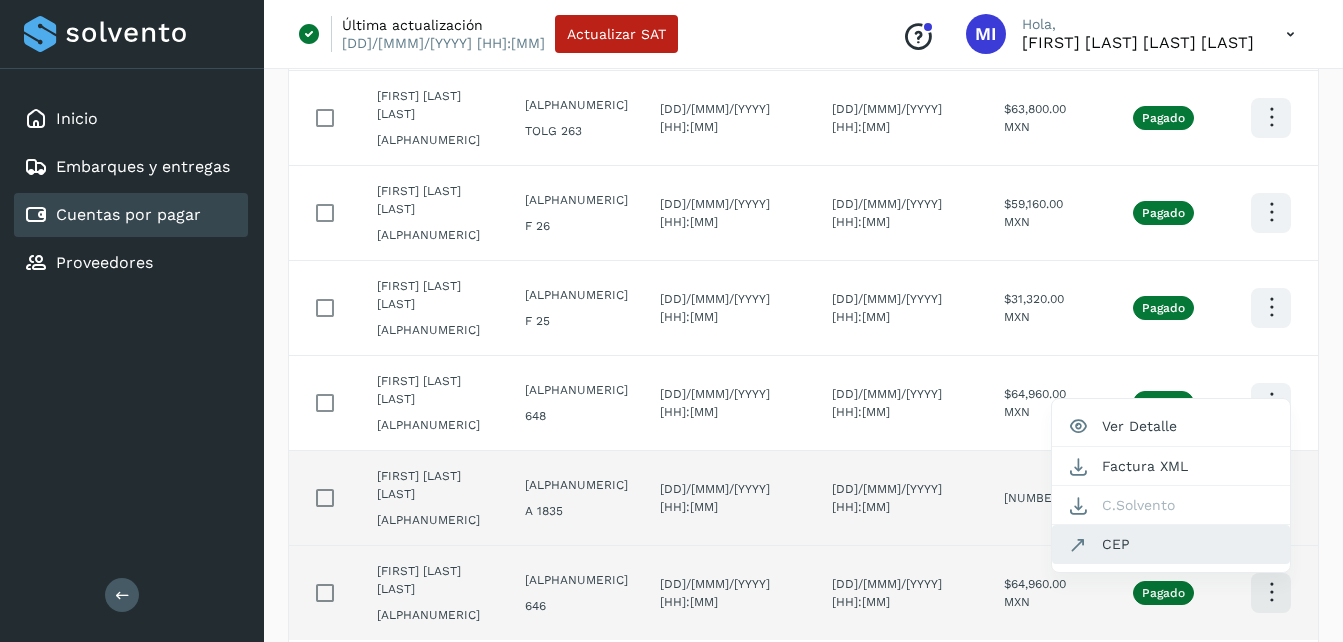 click on "CEP" 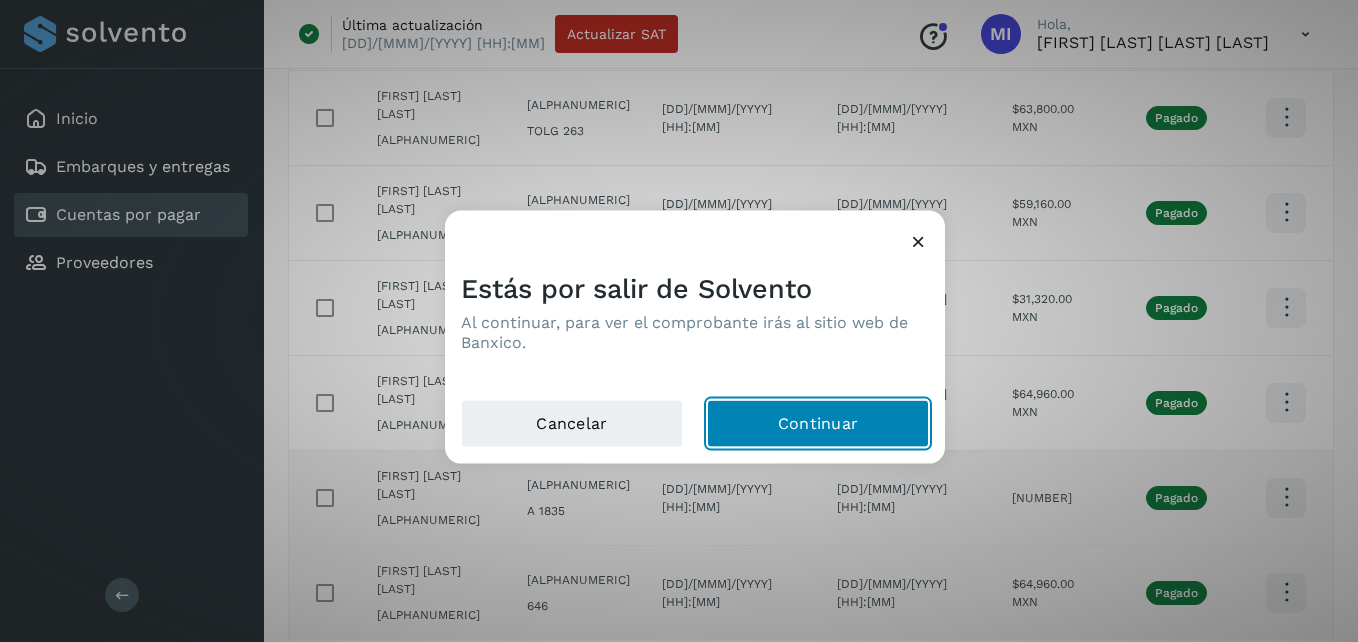 click on "Continuar" 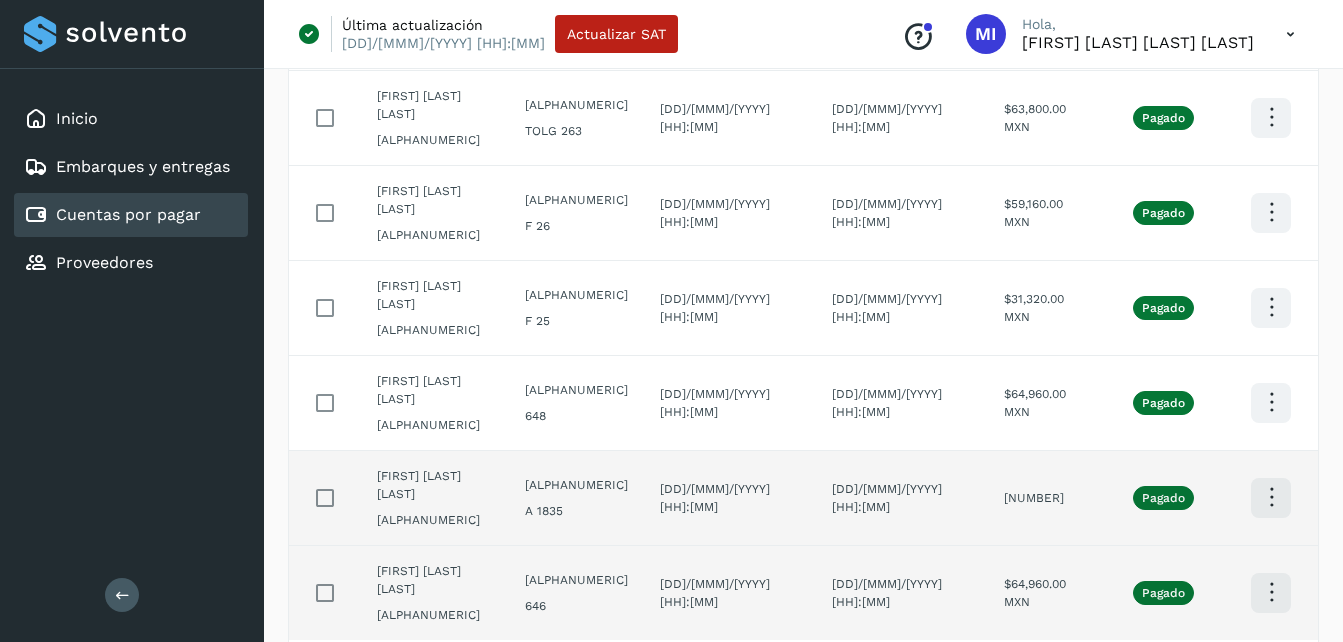 click at bounding box center [1099, 676] 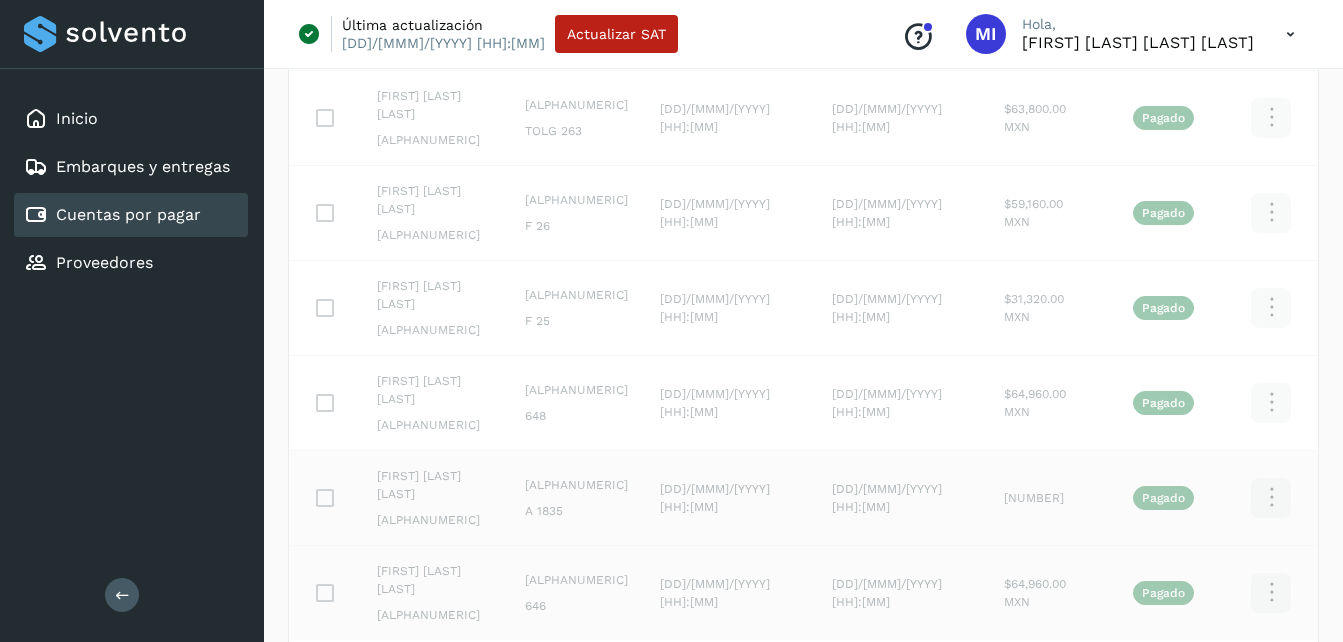 scroll, scrollTop: 551, scrollLeft: 0, axis: vertical 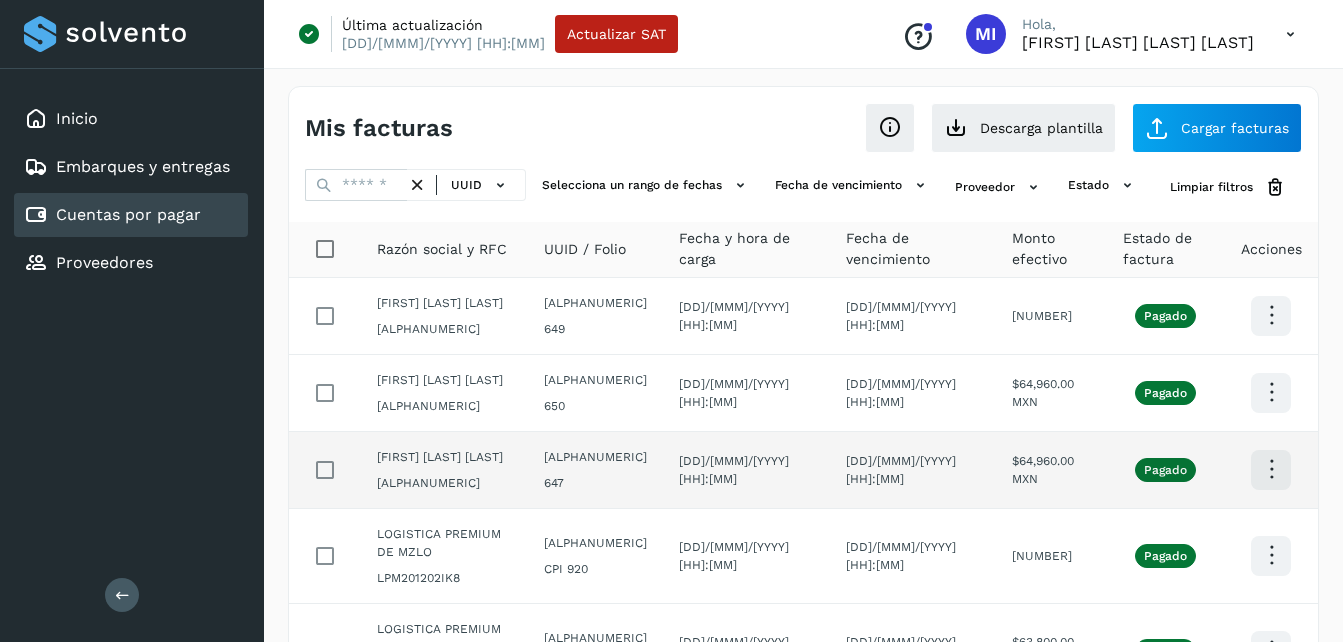 click at bounding box center [1271, 315] 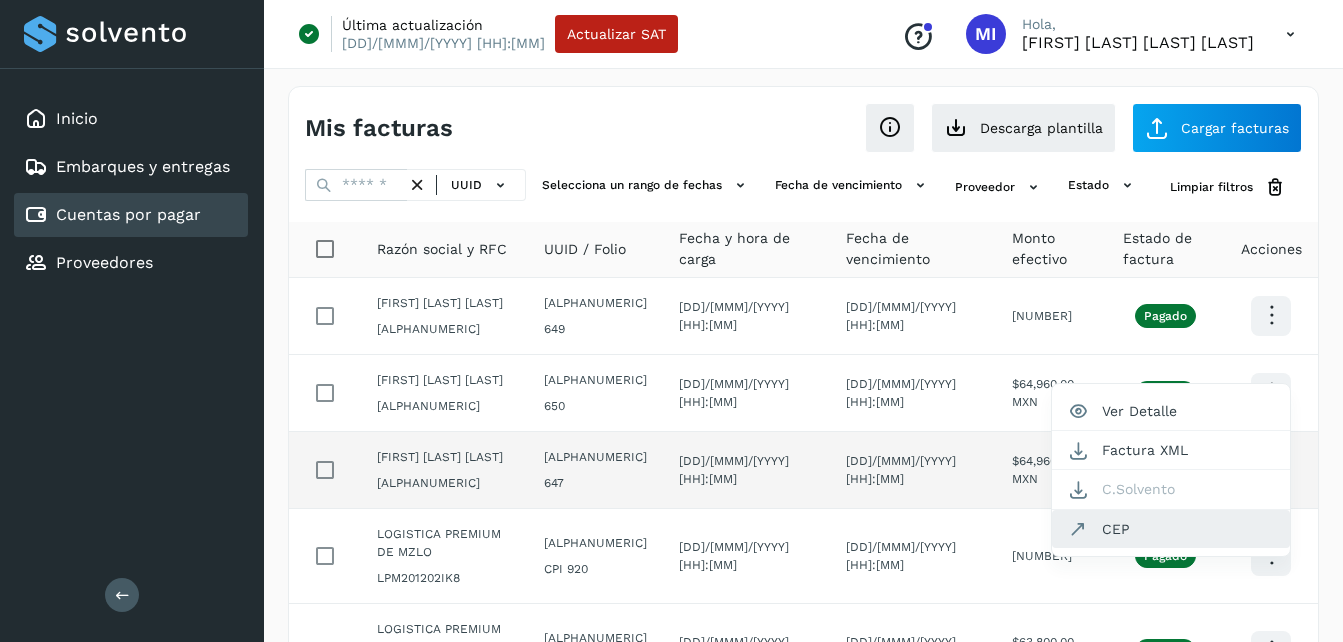 click on "CEP" 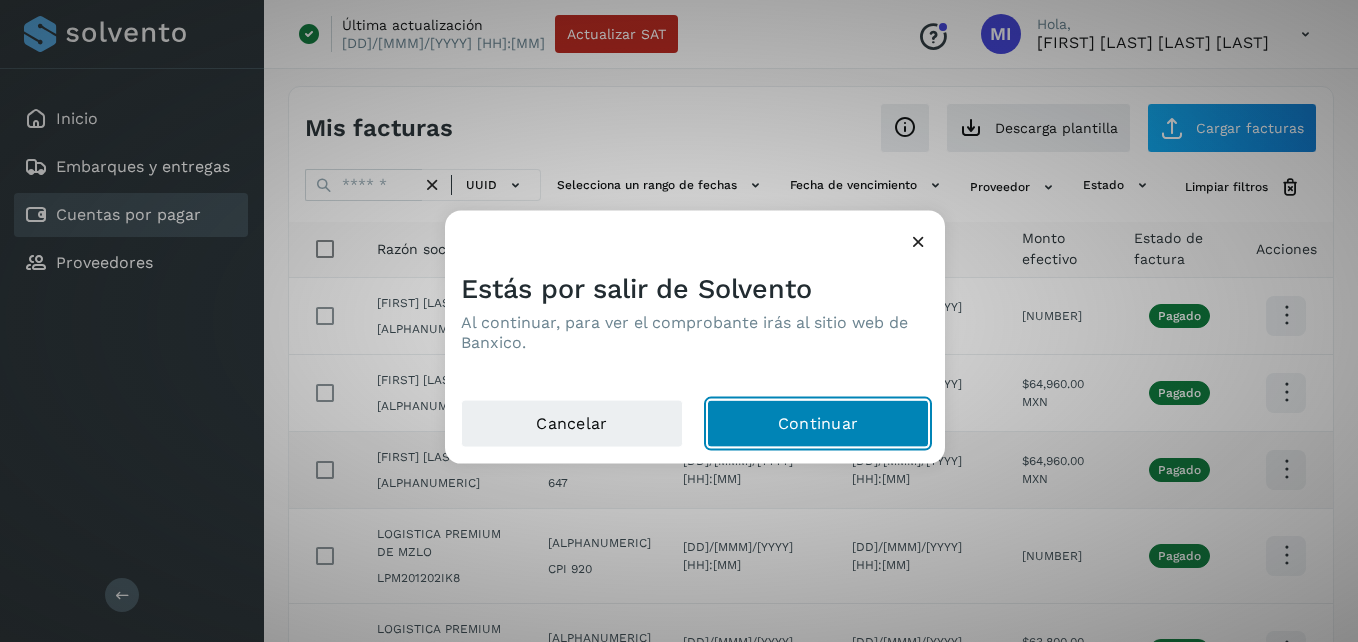 click on "Continuar" 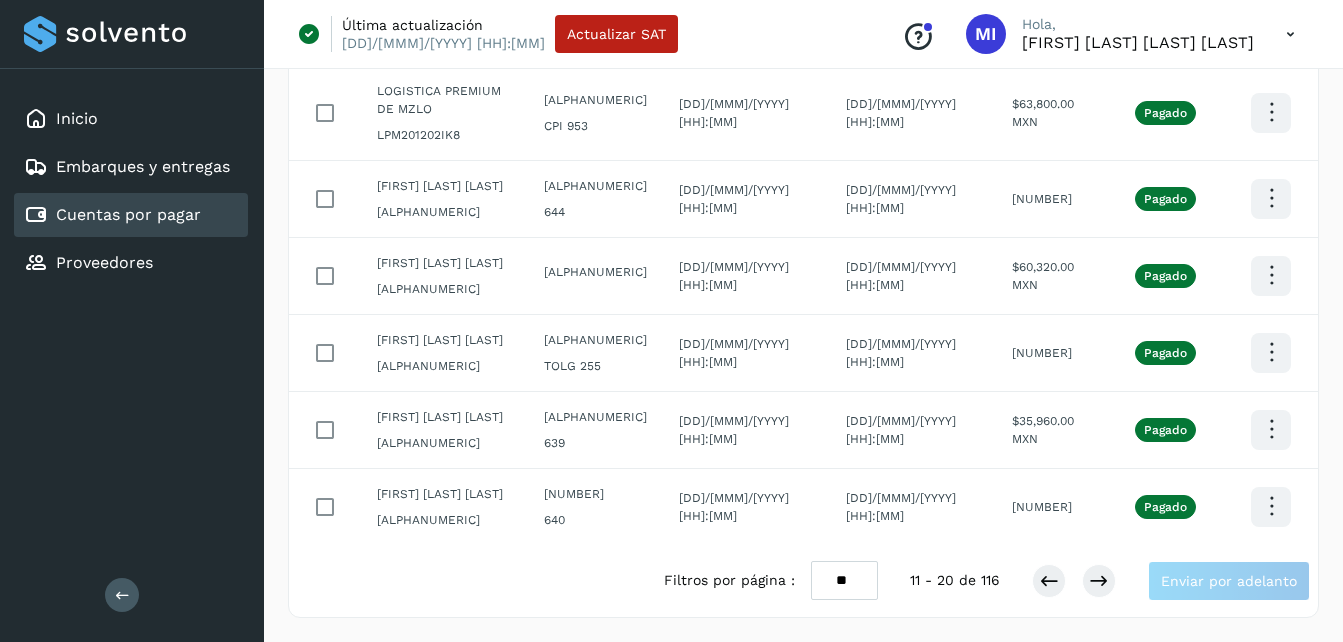 scroll, scrollTop: 664, scrollLeft: 0, axis: vertical 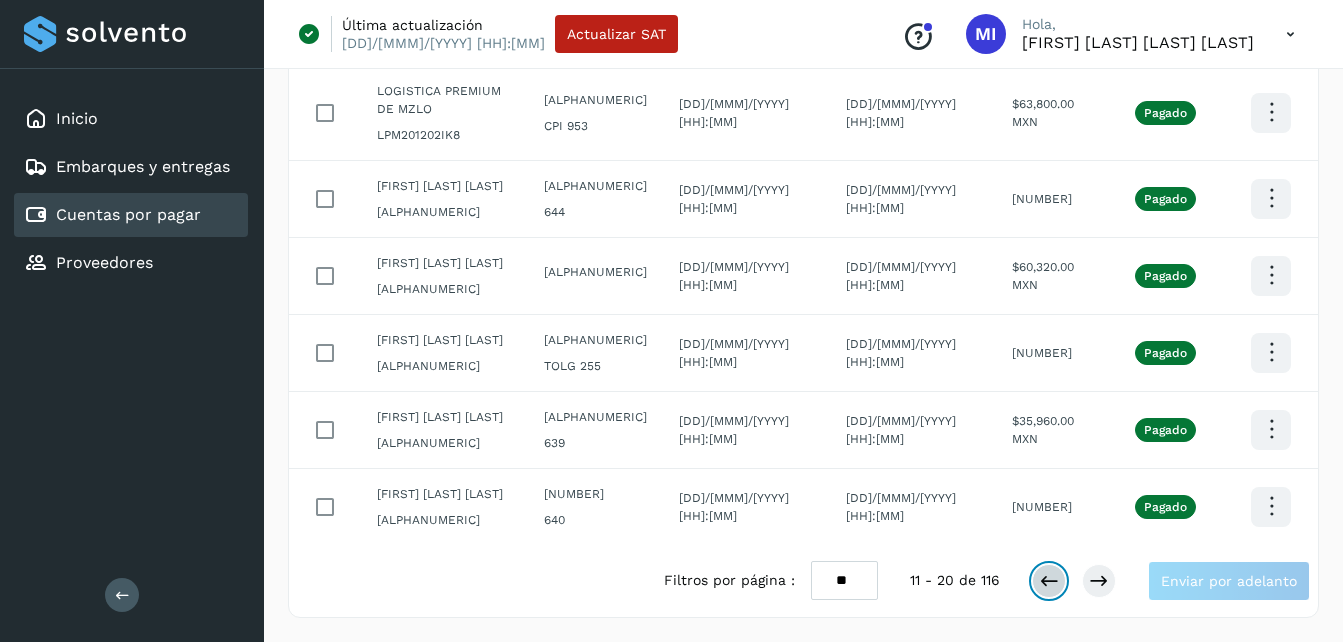 click at bounding box center (1049, 581) 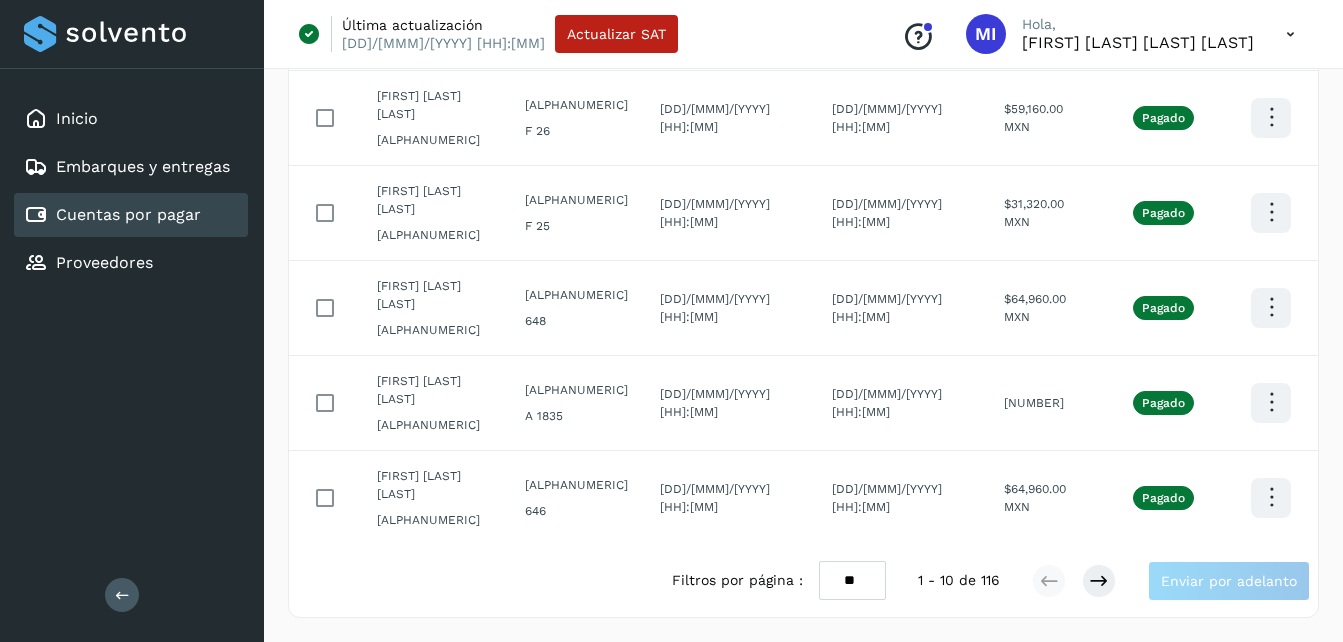 scroll, scrollTop: 574, scrollLeft: 0, axis: vertical 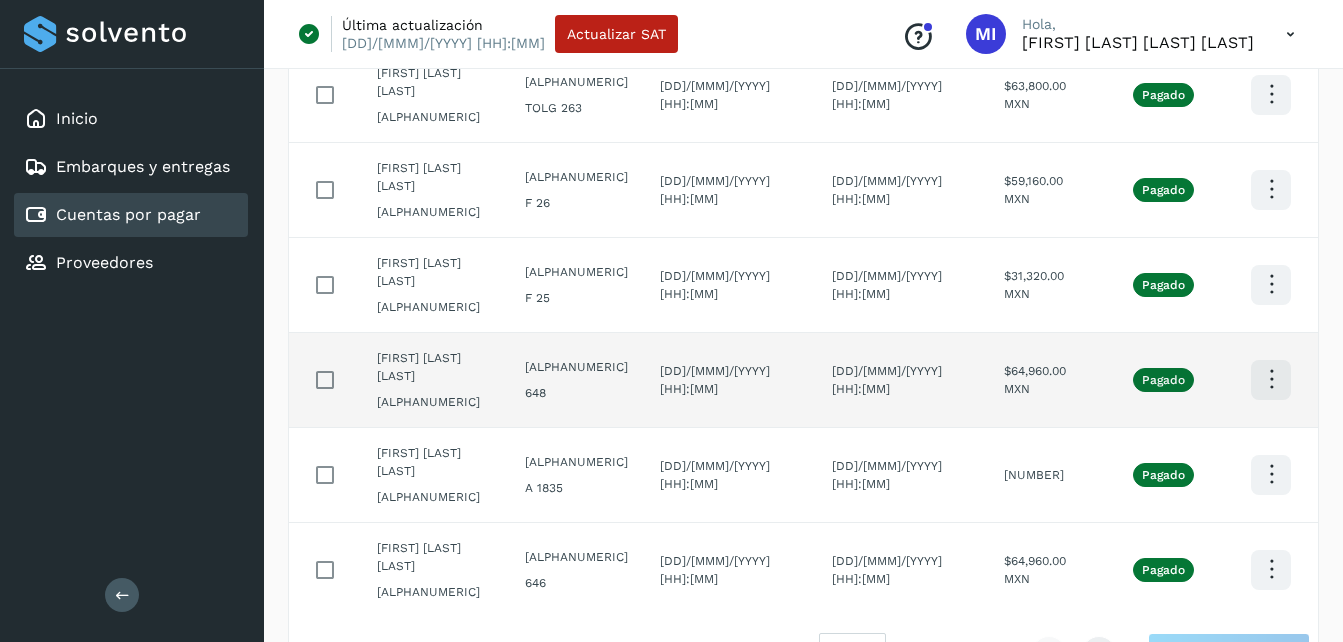 click at bounding box center [1271, -259] 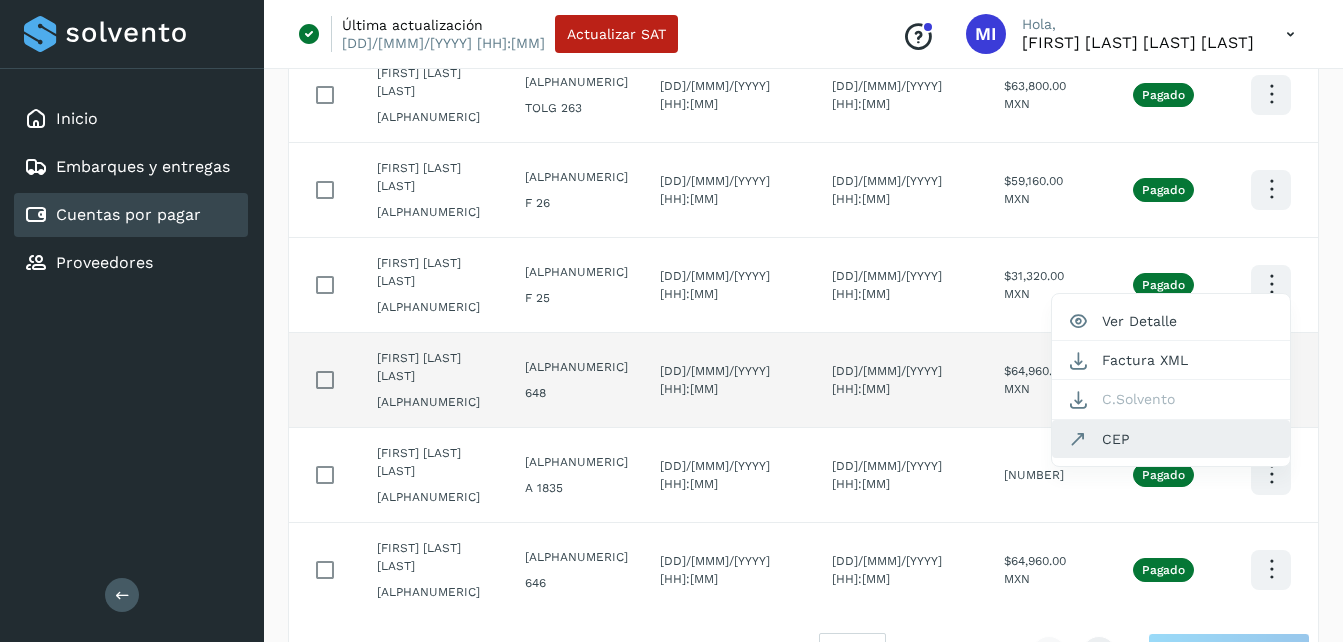 click on "CEP" 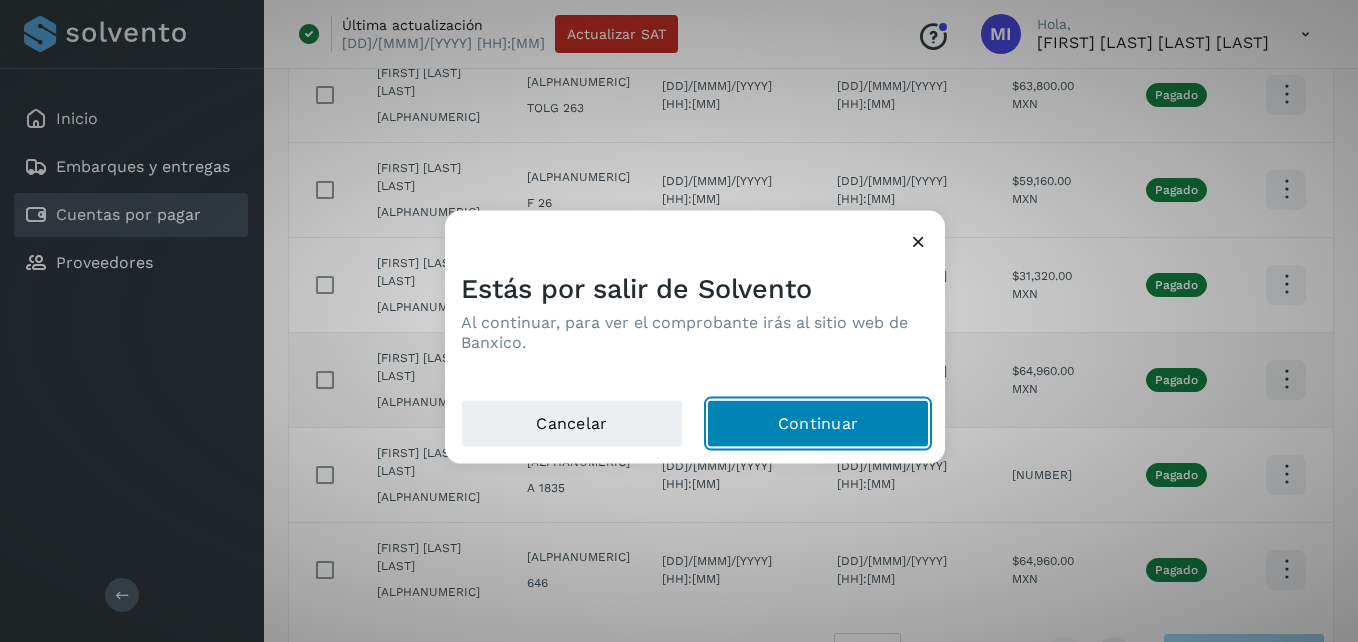click on "Continuar" 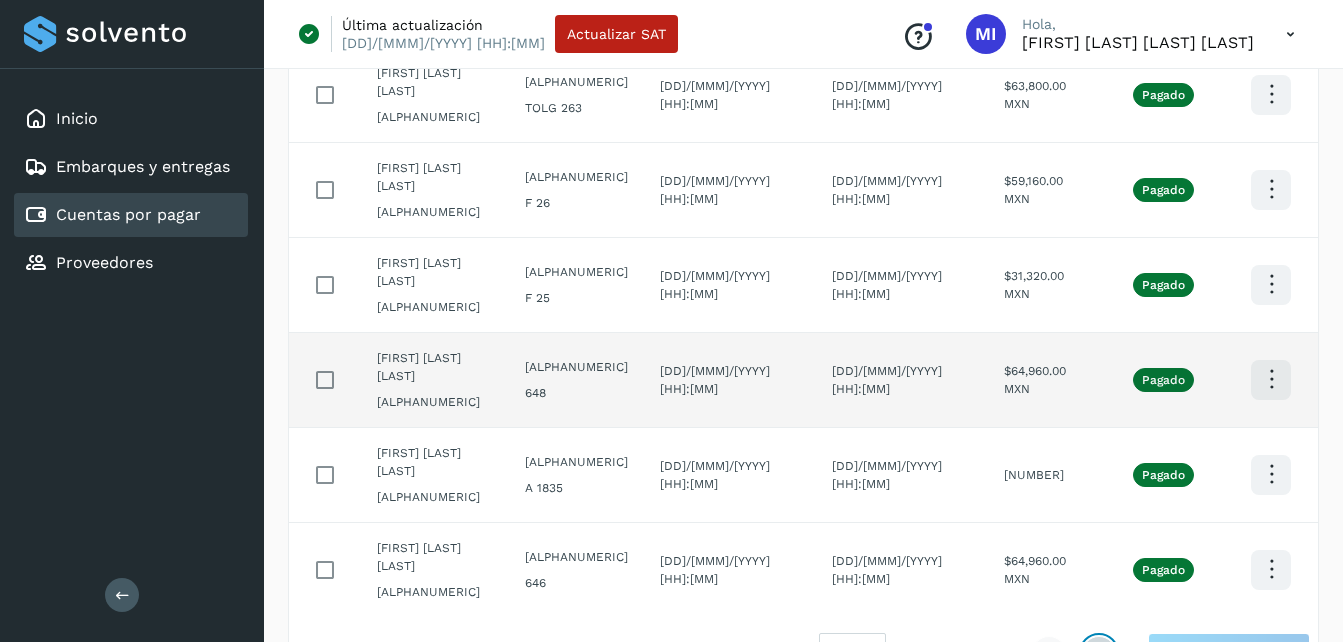 click at bounding box center [1099, 653] 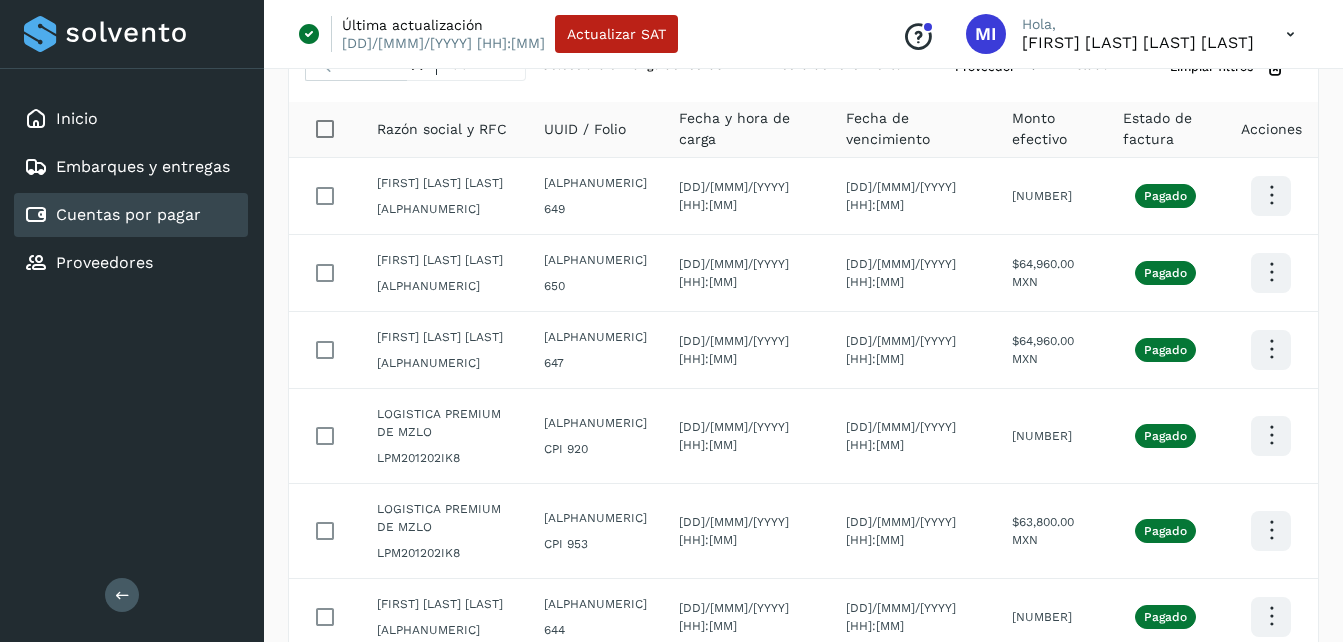 scroll, scrollTop: 14, scrollLeft: 0, axis: vertical 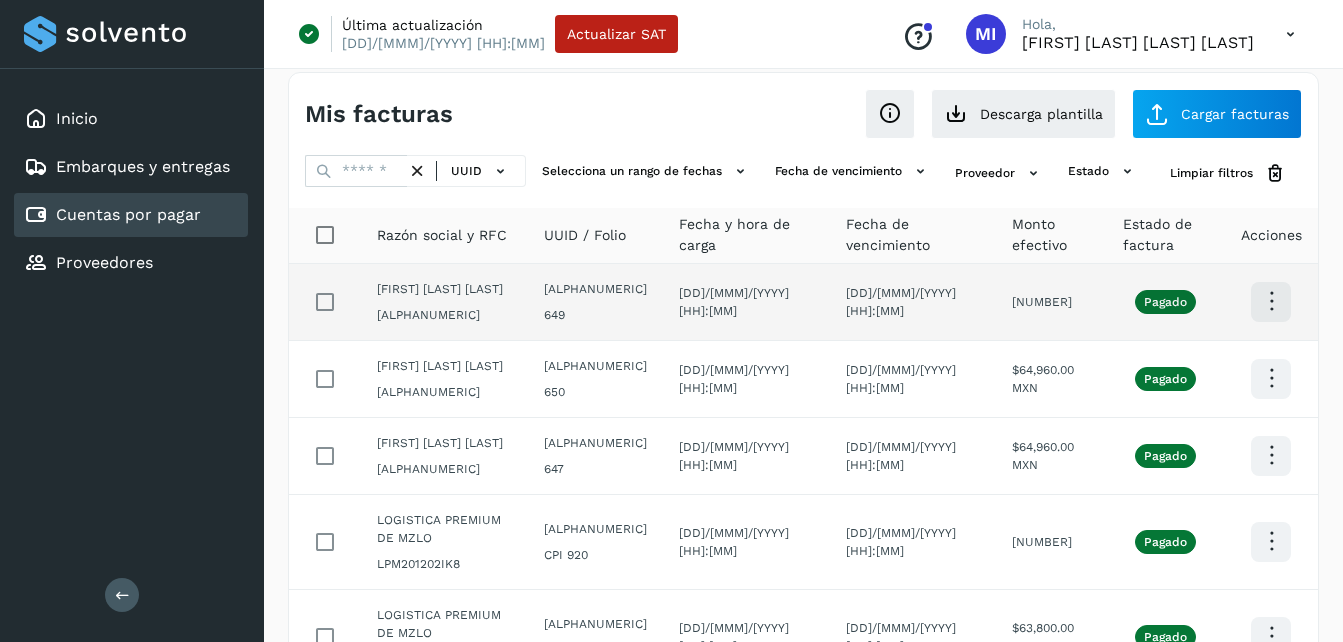 click at bounding box center (1271, 301) 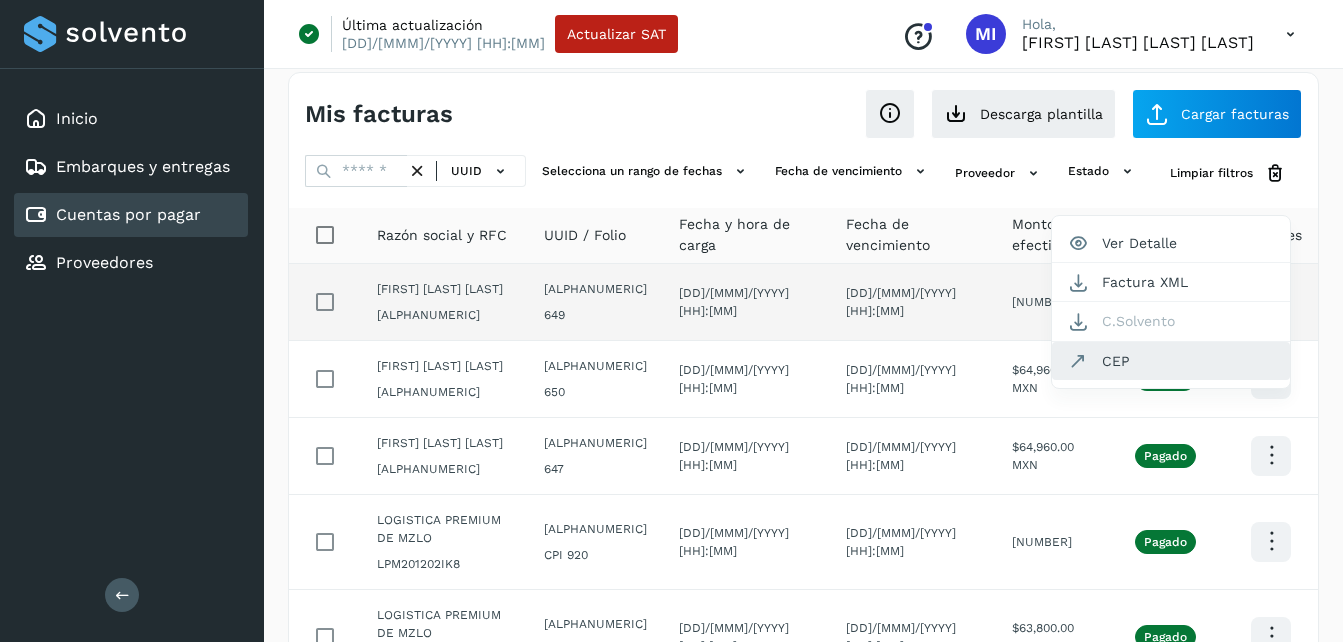 click on "CEP" 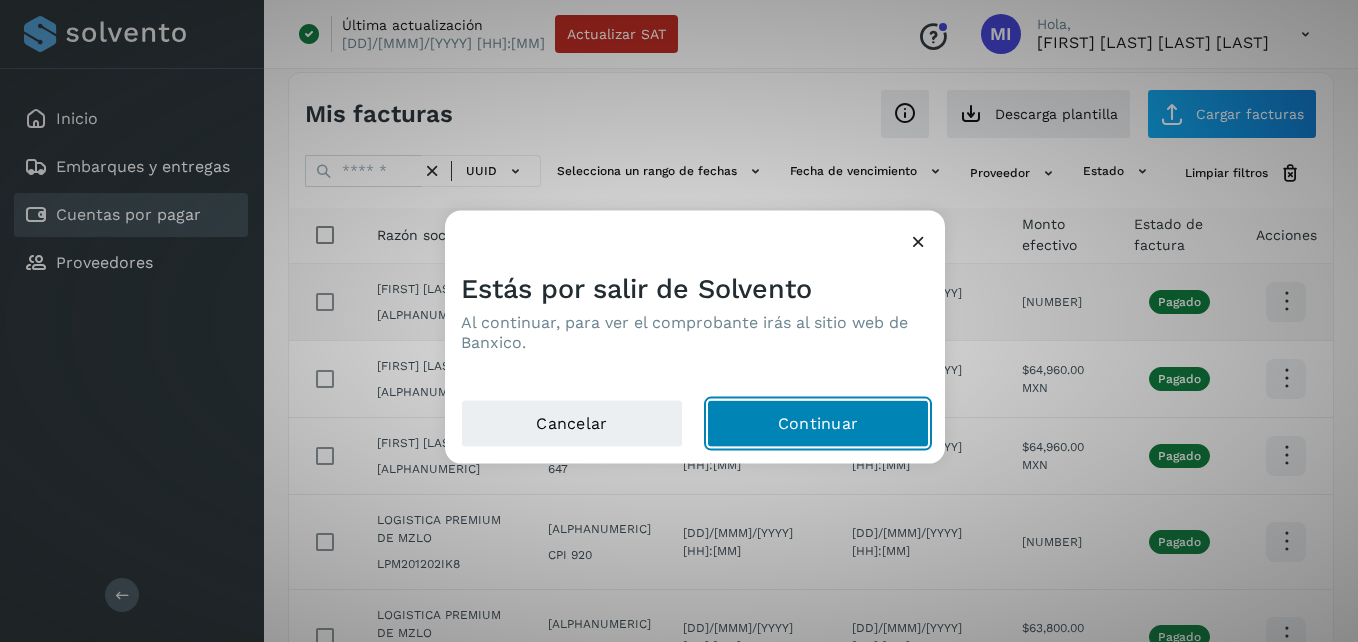 click on "Continuar" 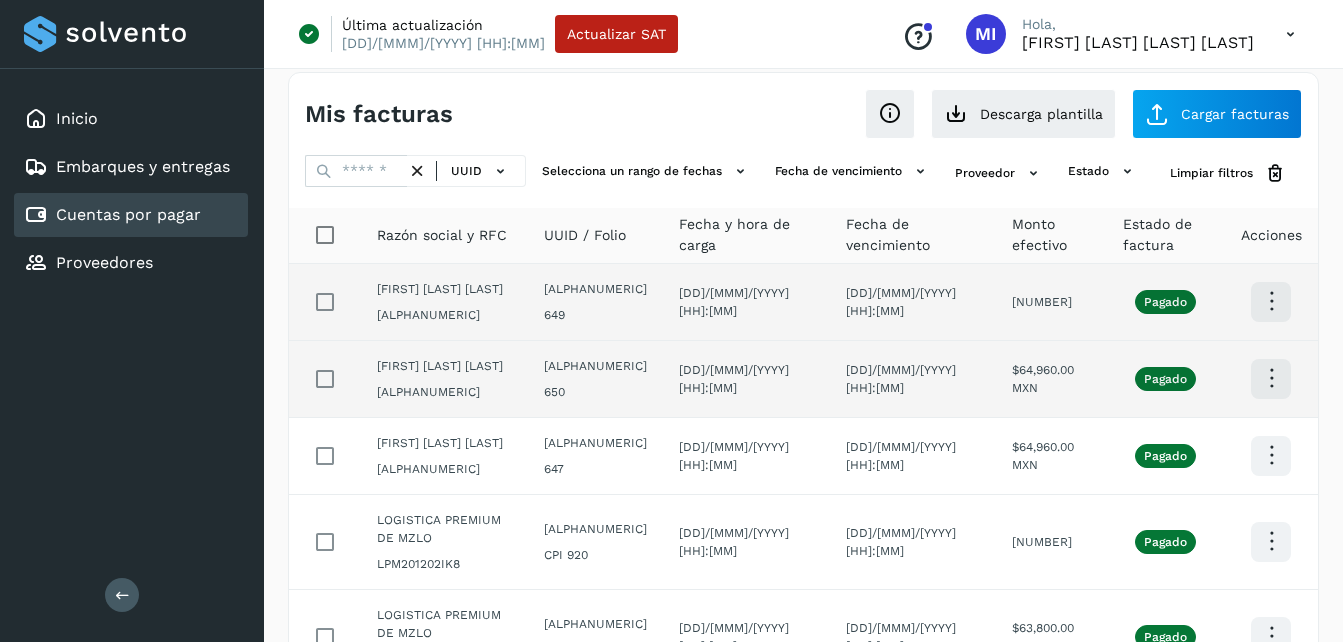 click at bounding box center [1271, 301] 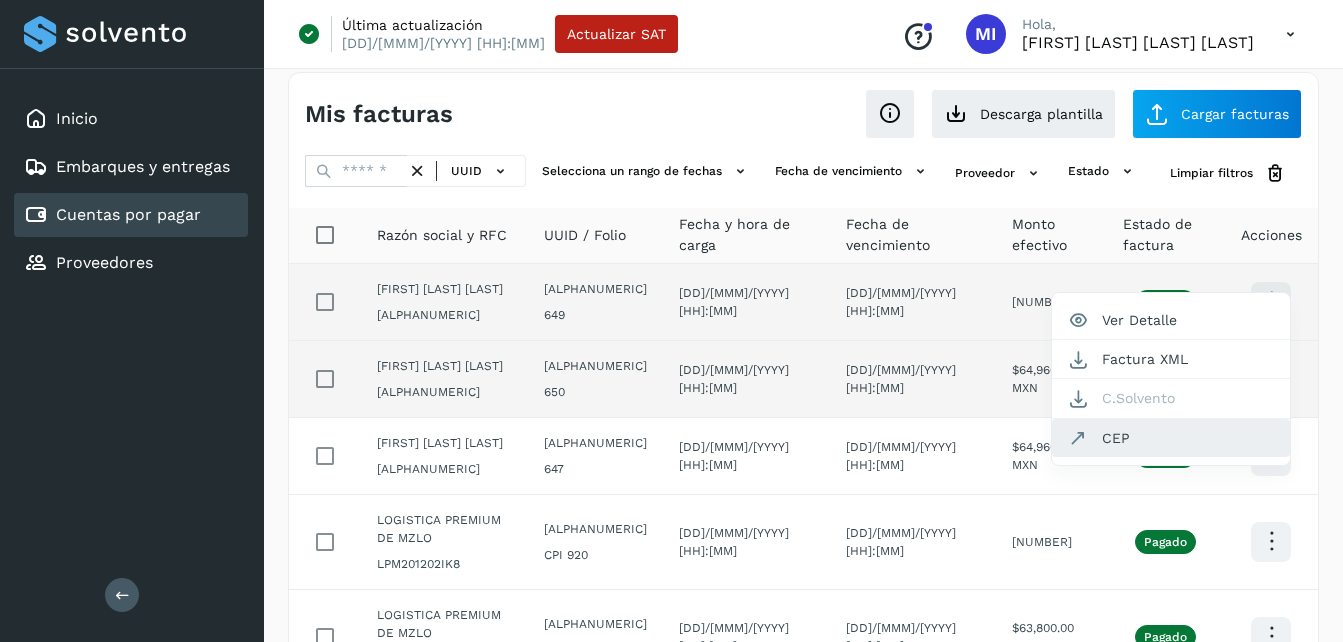 click on "CEP" 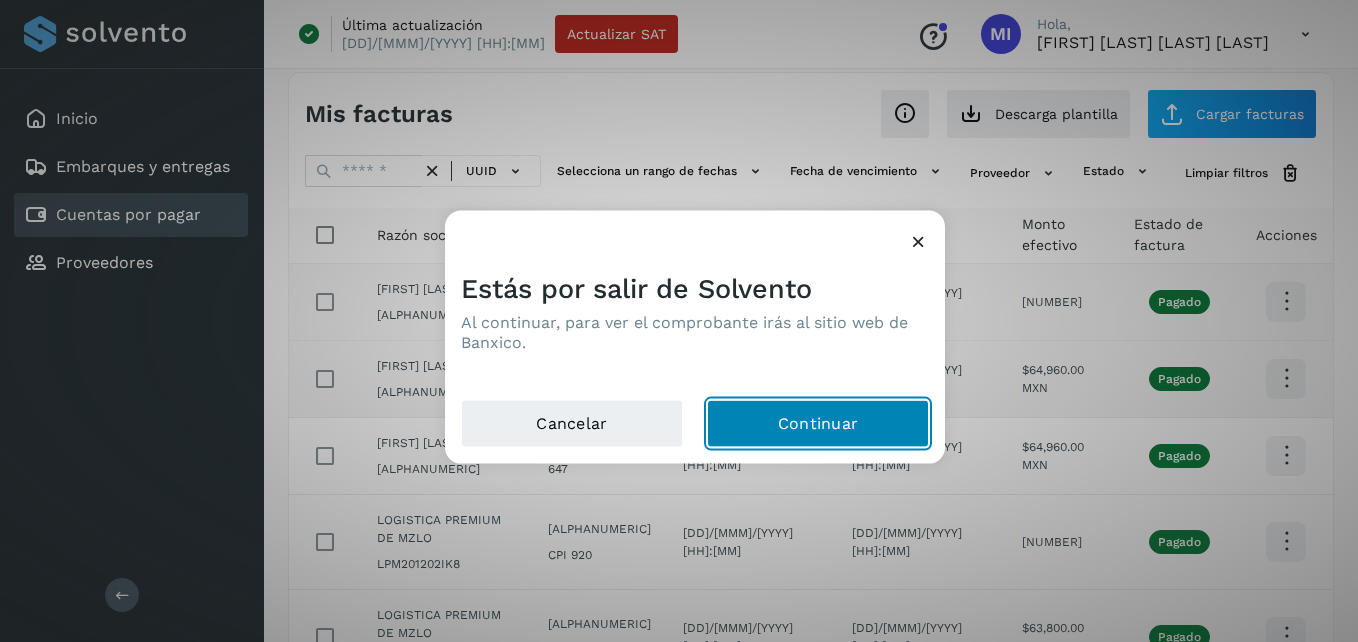 click on "Continuar" 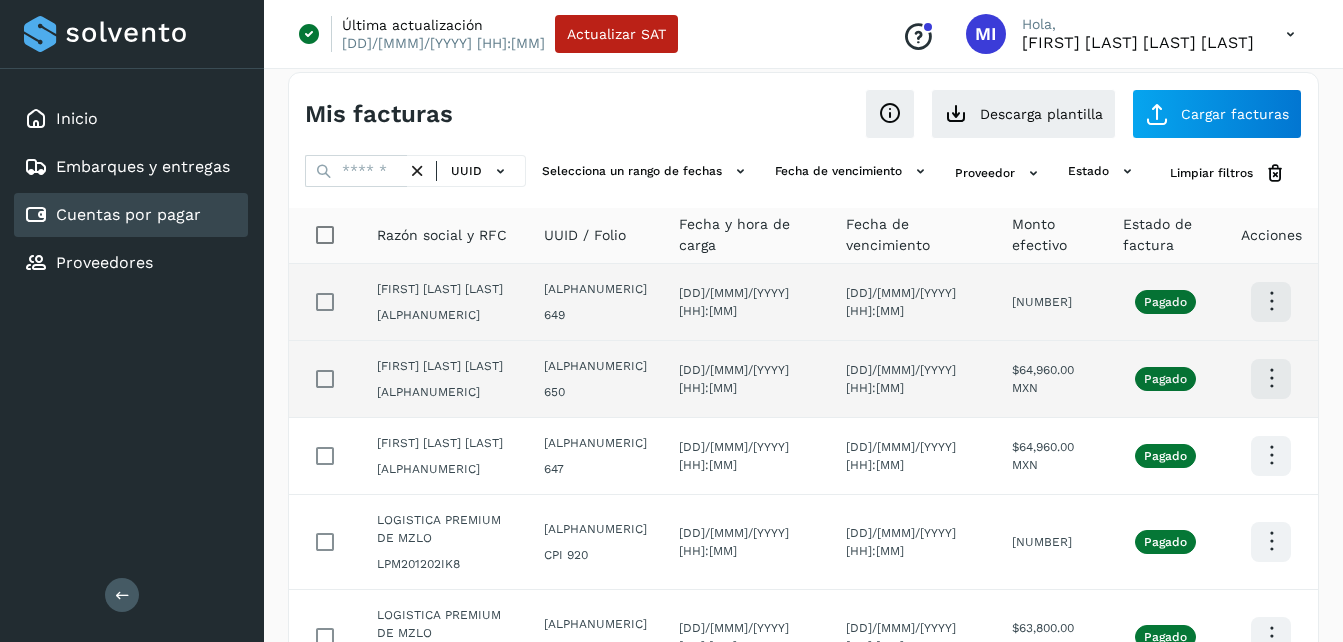 click at bounding box center (1290, 34) 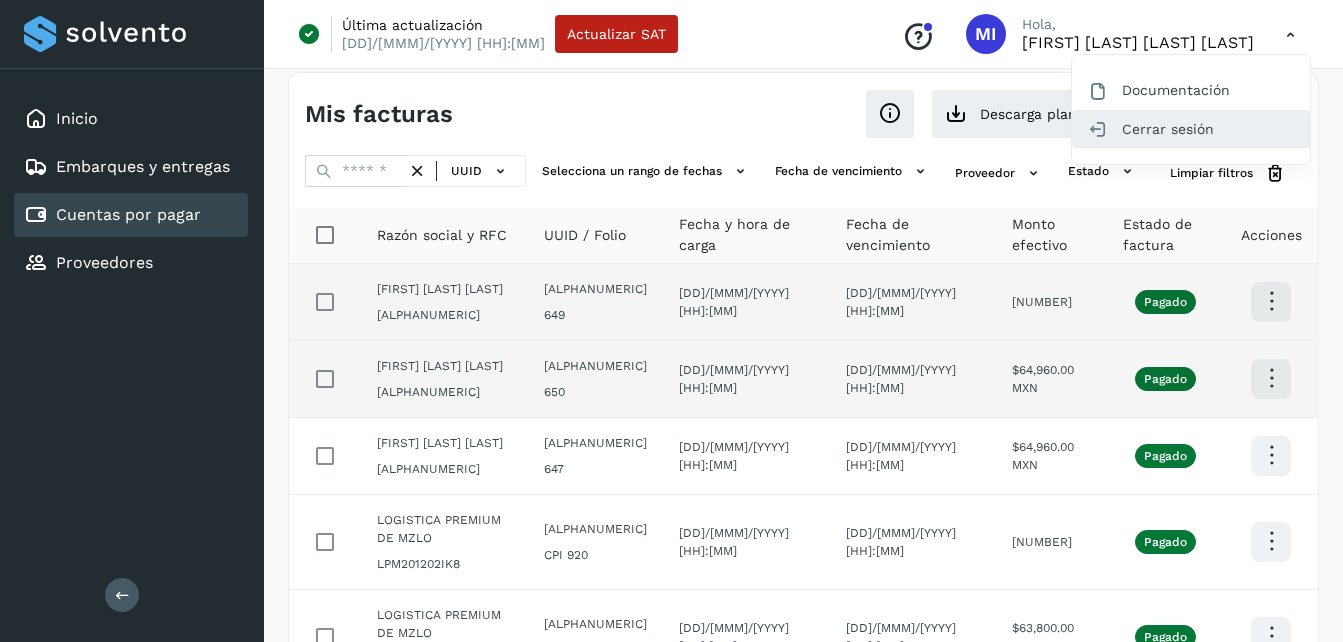 click on "Cerrar sesión" 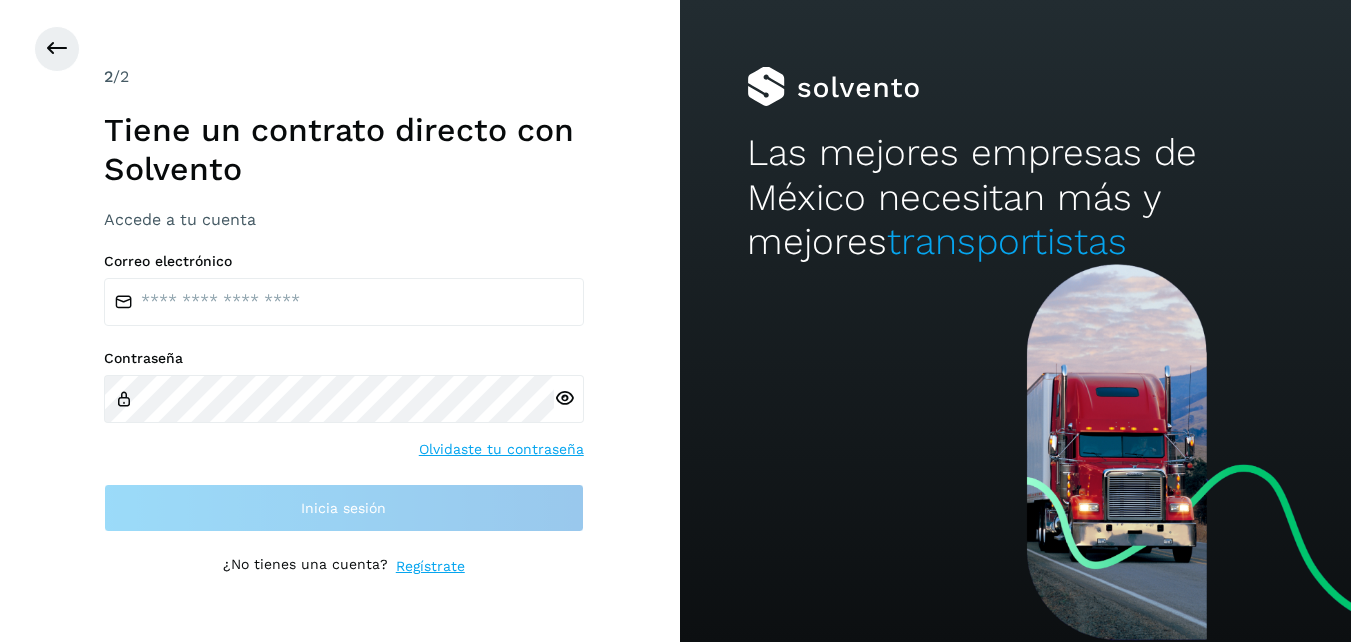 scroll, scrollTop: 0, scrollLeft: 0, axis: both 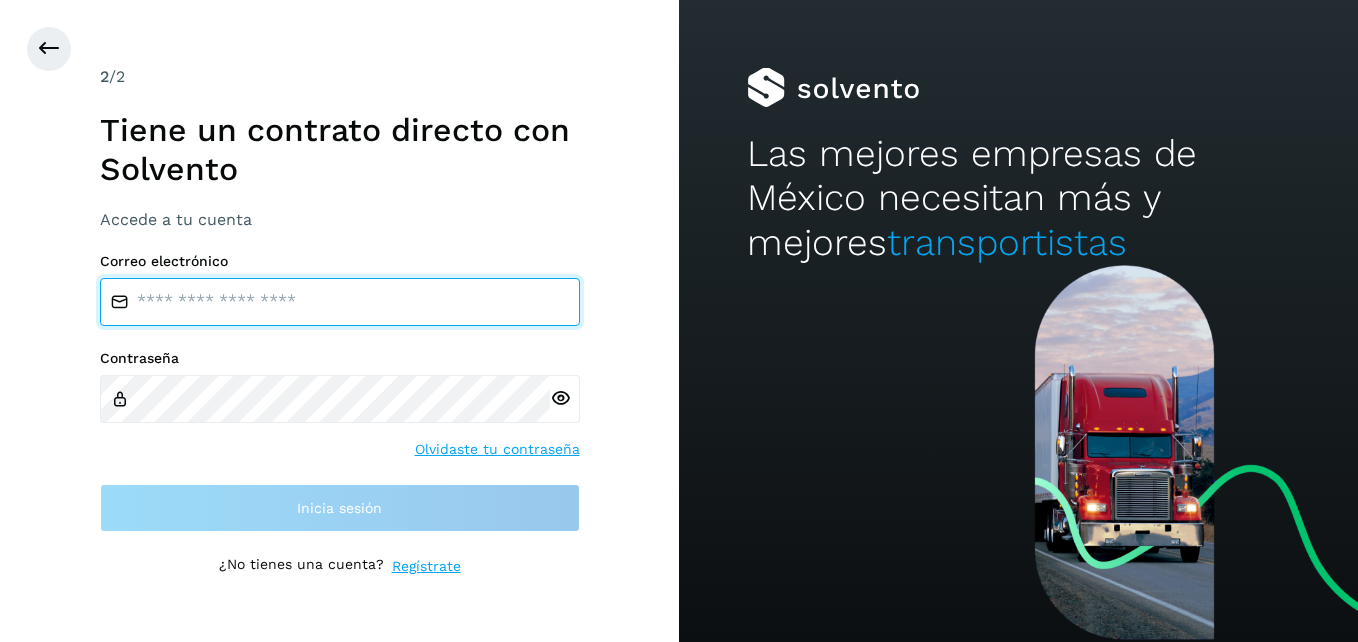 type on "**********" 